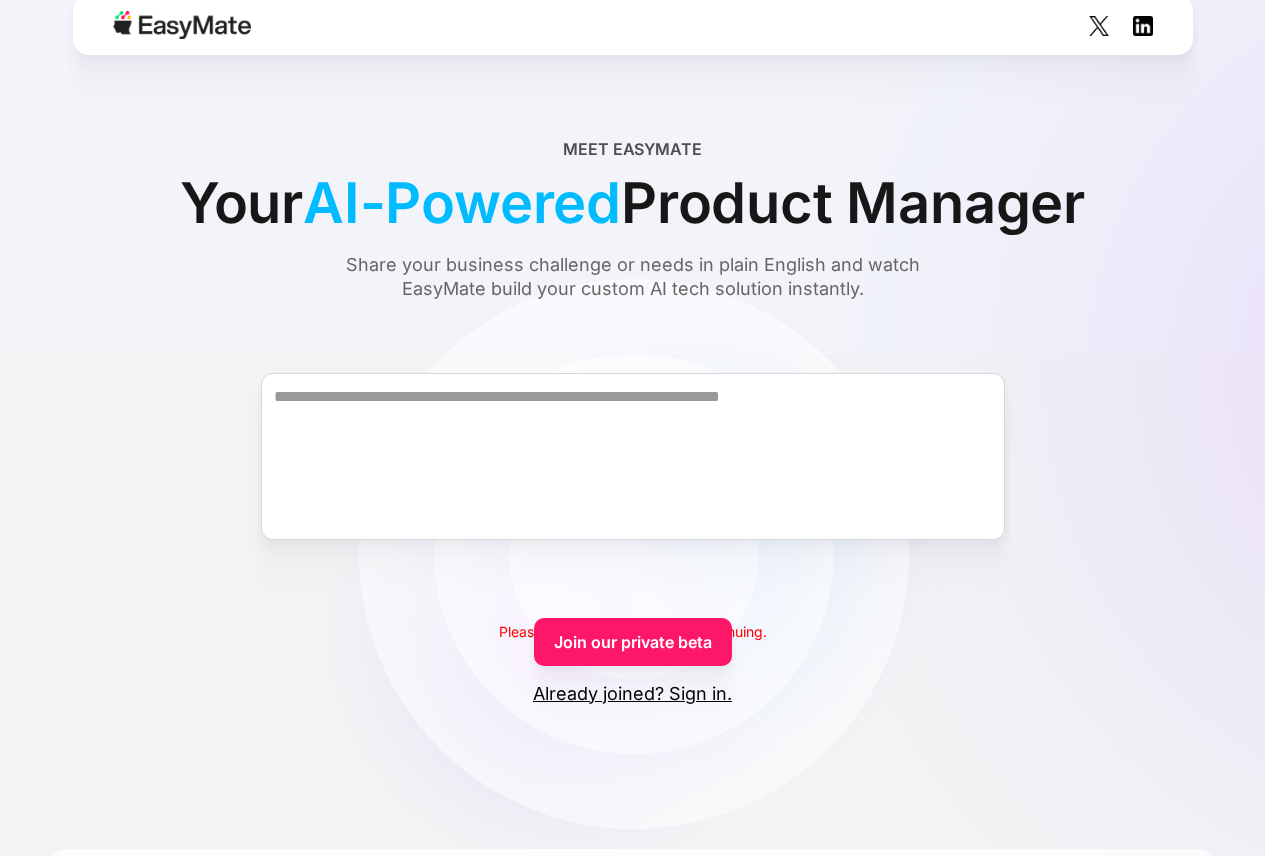 scroll, scrollTop: 0, scrollLeft: 0, axis: both 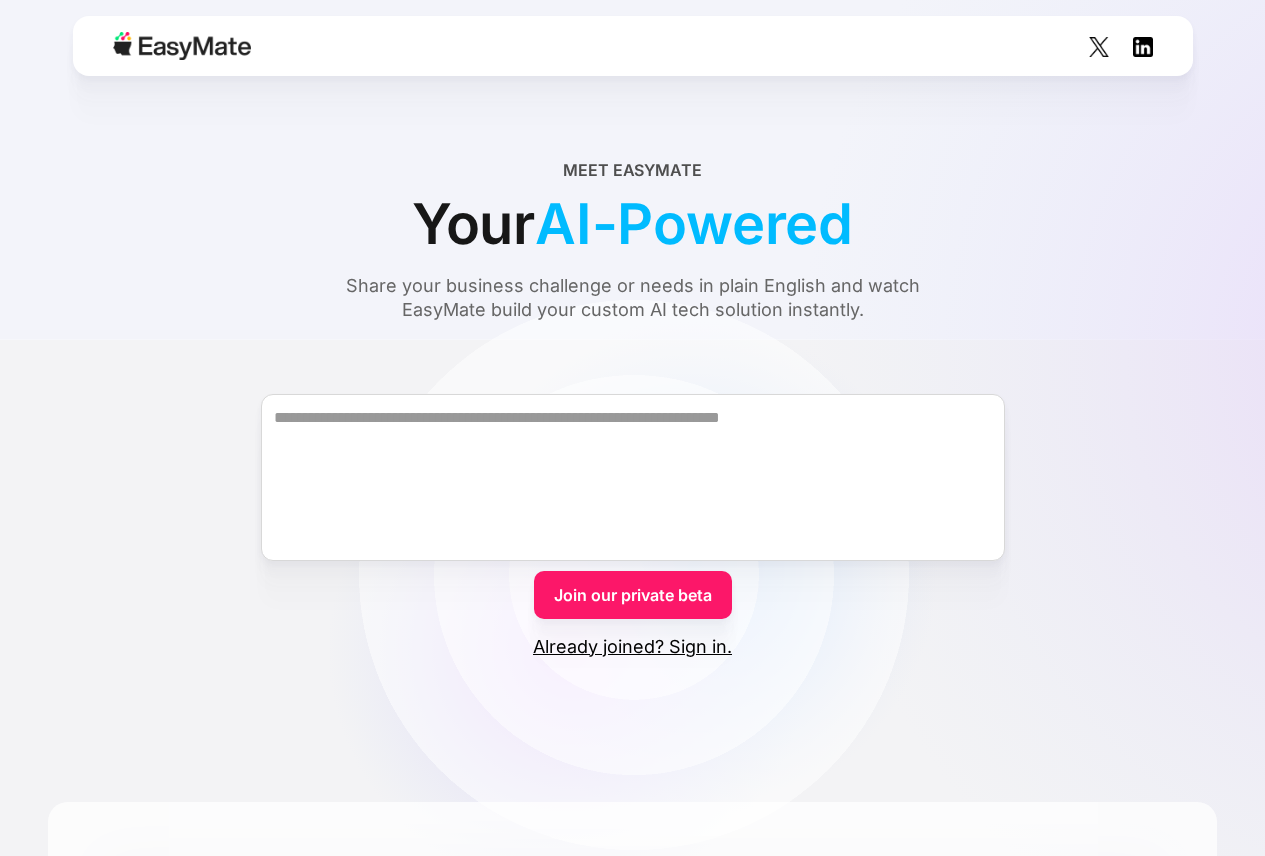 click on "Join our private beta" at bounding box center (633, 595) 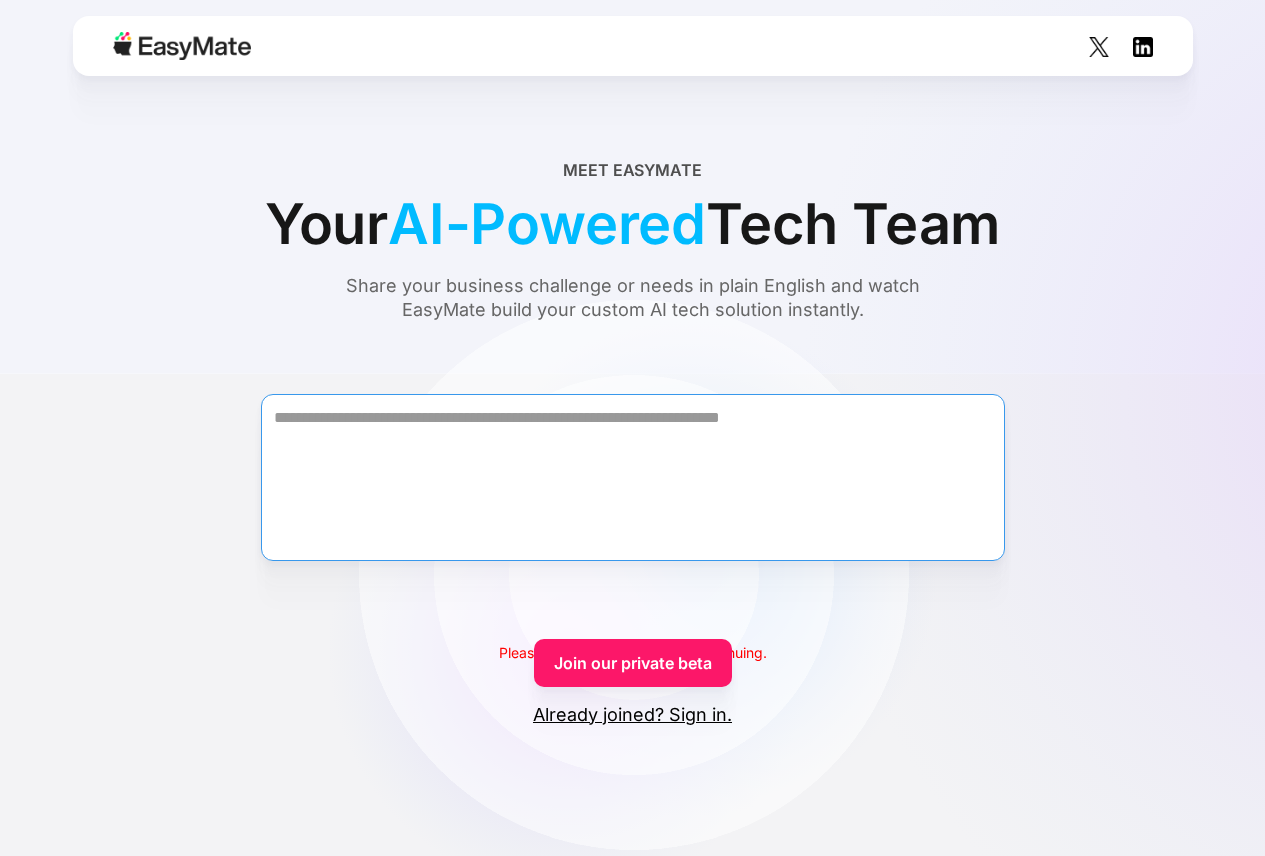 click at bounding box center (633, 477) 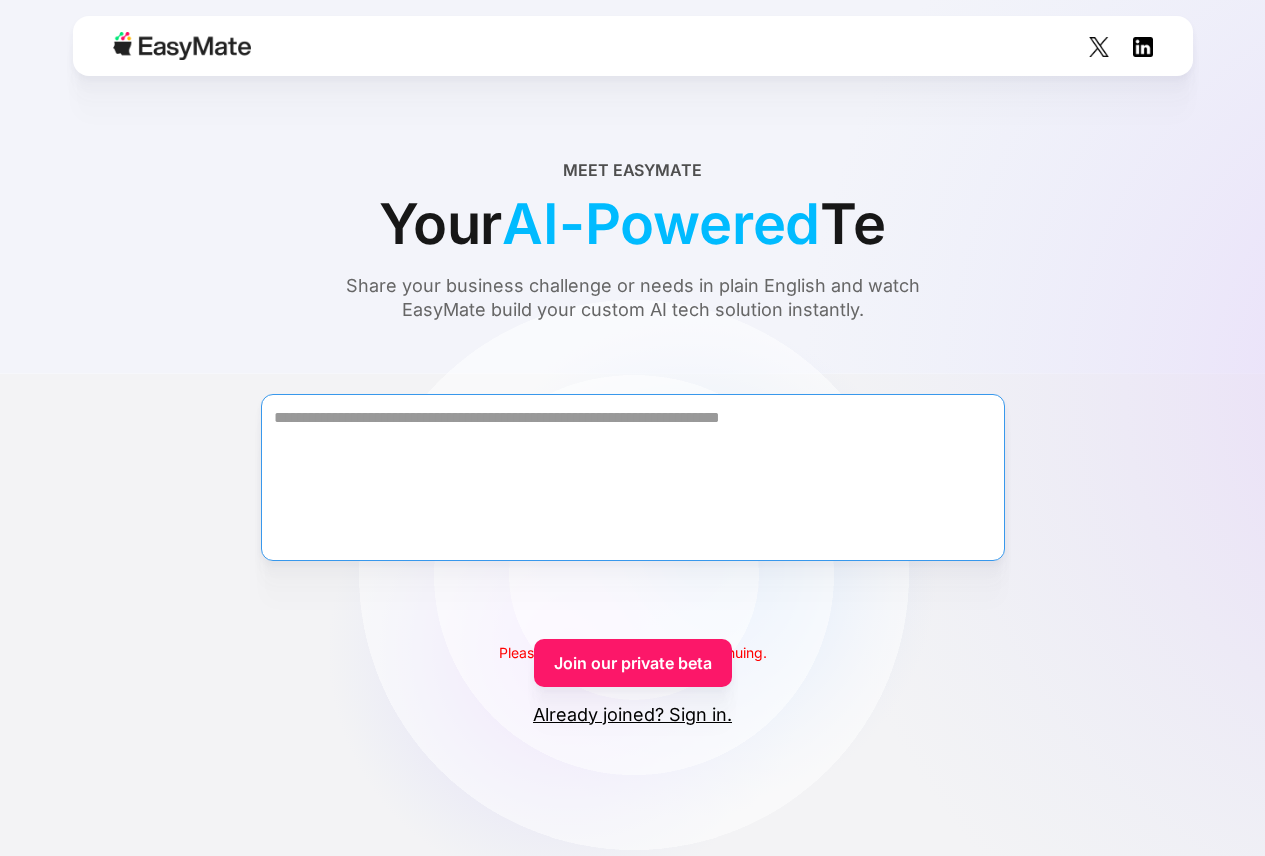 paste on "**********" 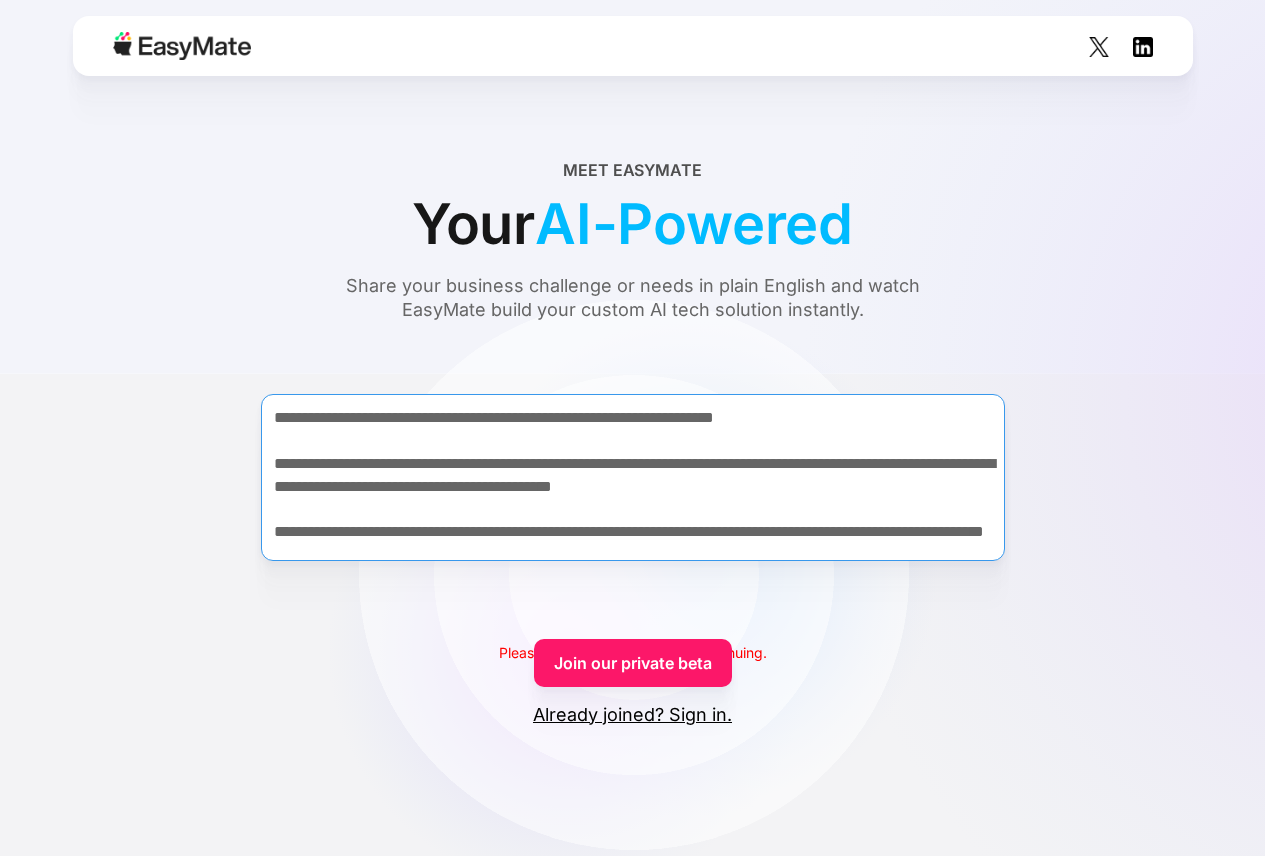 scroll, scrollTop: 531, scrollLeft: 0, axis: vertical 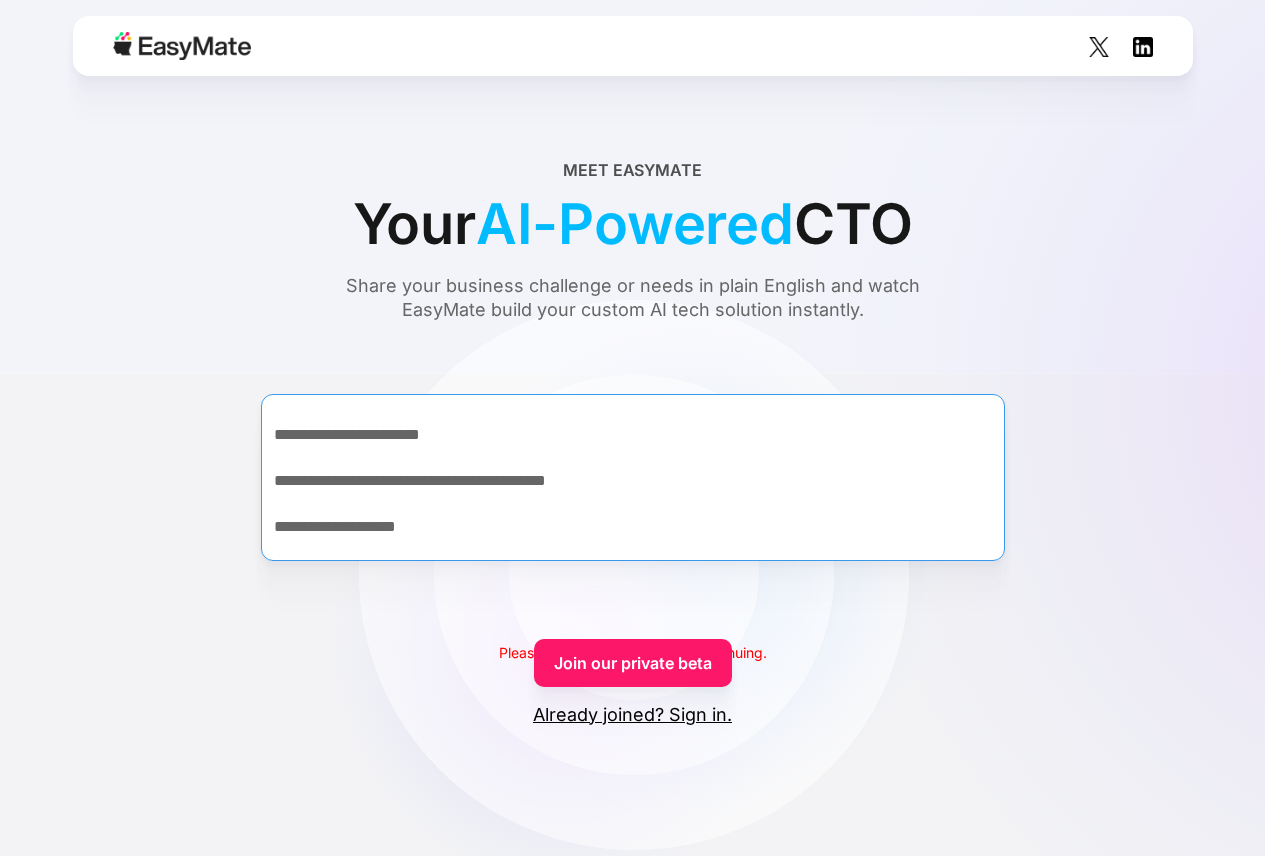 type on "**********" 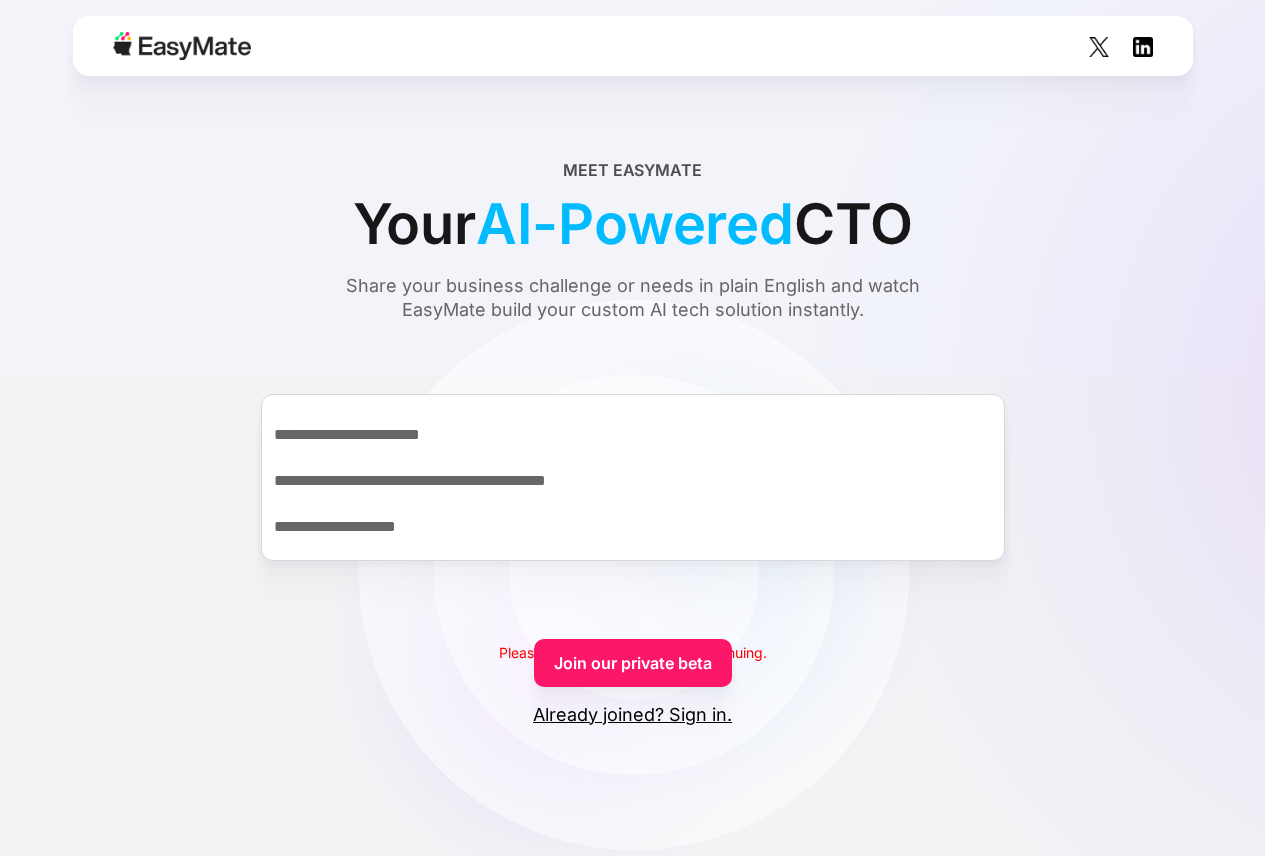 click on "Join our private beta" at bounding box center [633, 663] 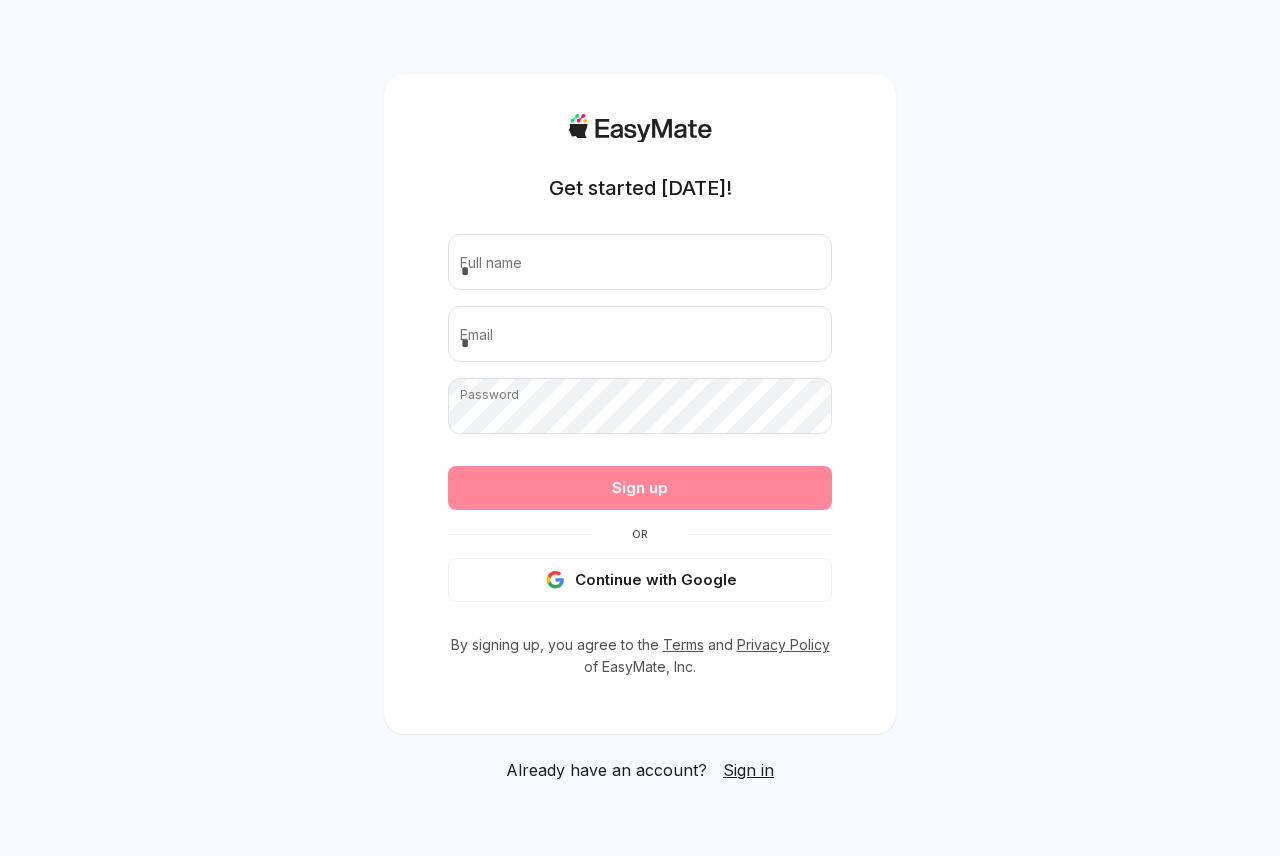 scroll, scrollTop: 0, scrollLeft: 0, axis: both 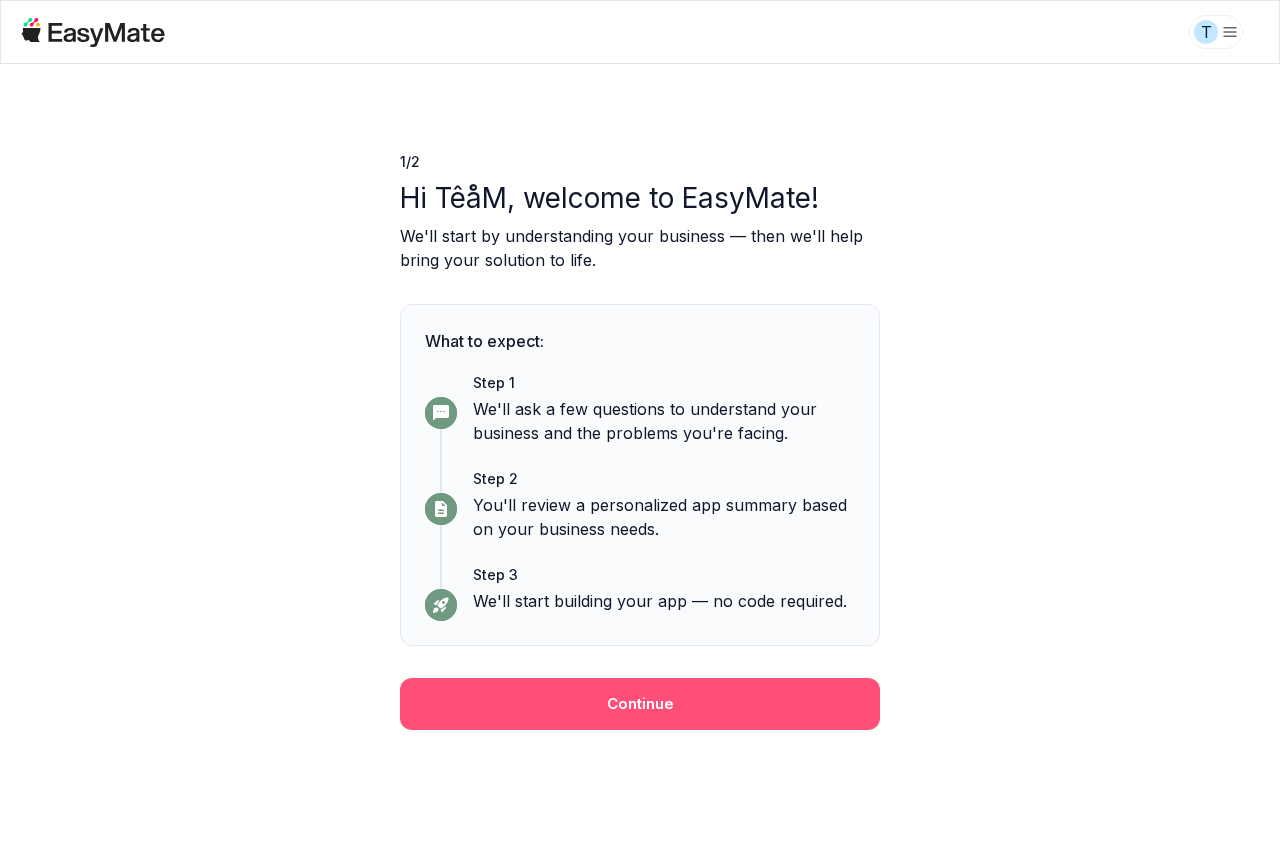 click on "Continue" at bounding box center [640, 704] 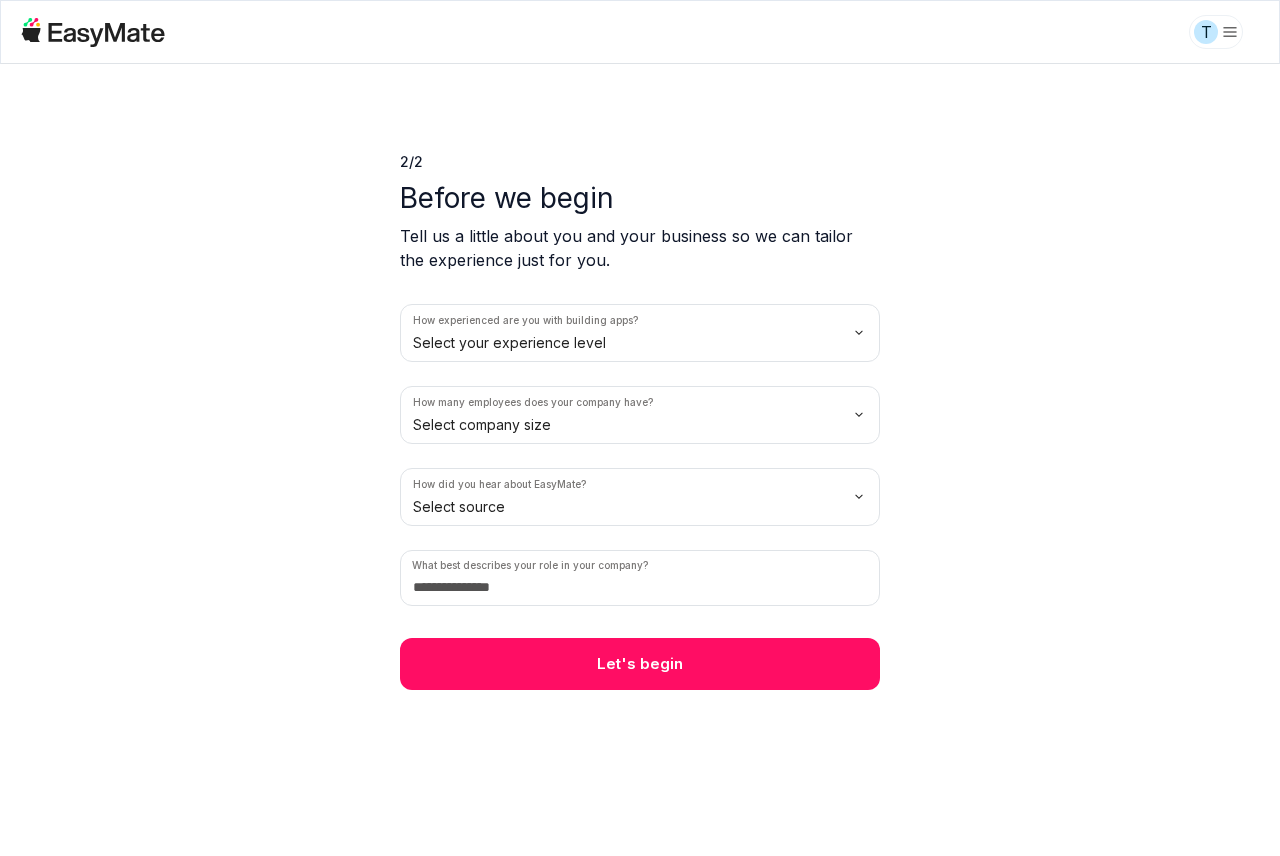 click on "T 2 / 2 Before we begin Tell us a little about you and your business so we can tailor the experience just for you. How experienced are you with building apps? Select your experience level How many employees does your company have? Select company size How did you hear about EasyMate? Select source What best describes your role in your company? Let's begin" at bounding box center [640, 428] 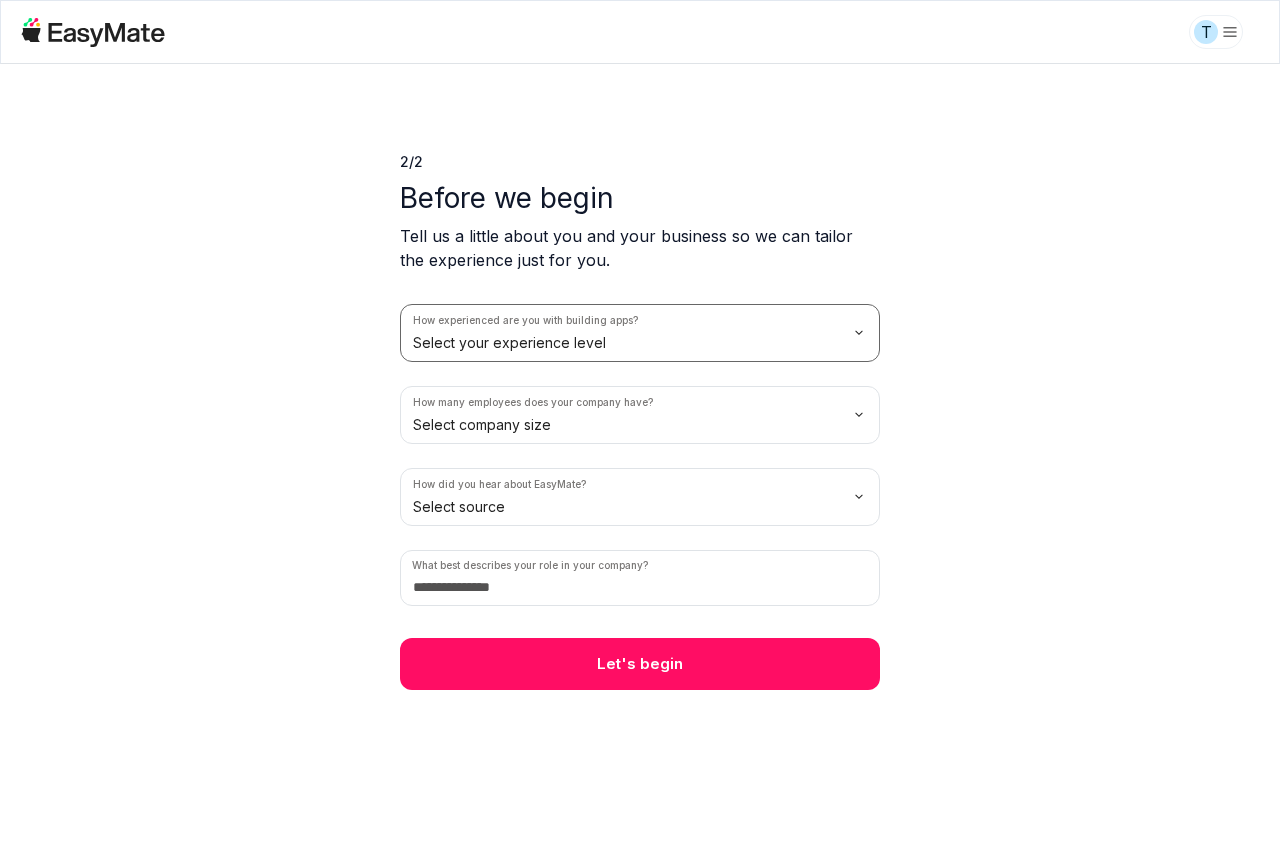 click on "T 2 / 2 Before we begin Tell us a little about you and your business so we can tailor the experience just for you. How experienced are you with building apps? Select your experience level How many employees does your company have? Select company size How did you hear about EasyMate? Select source What best describes your role in your company? Let's begin" at bounding box center (640, 428) 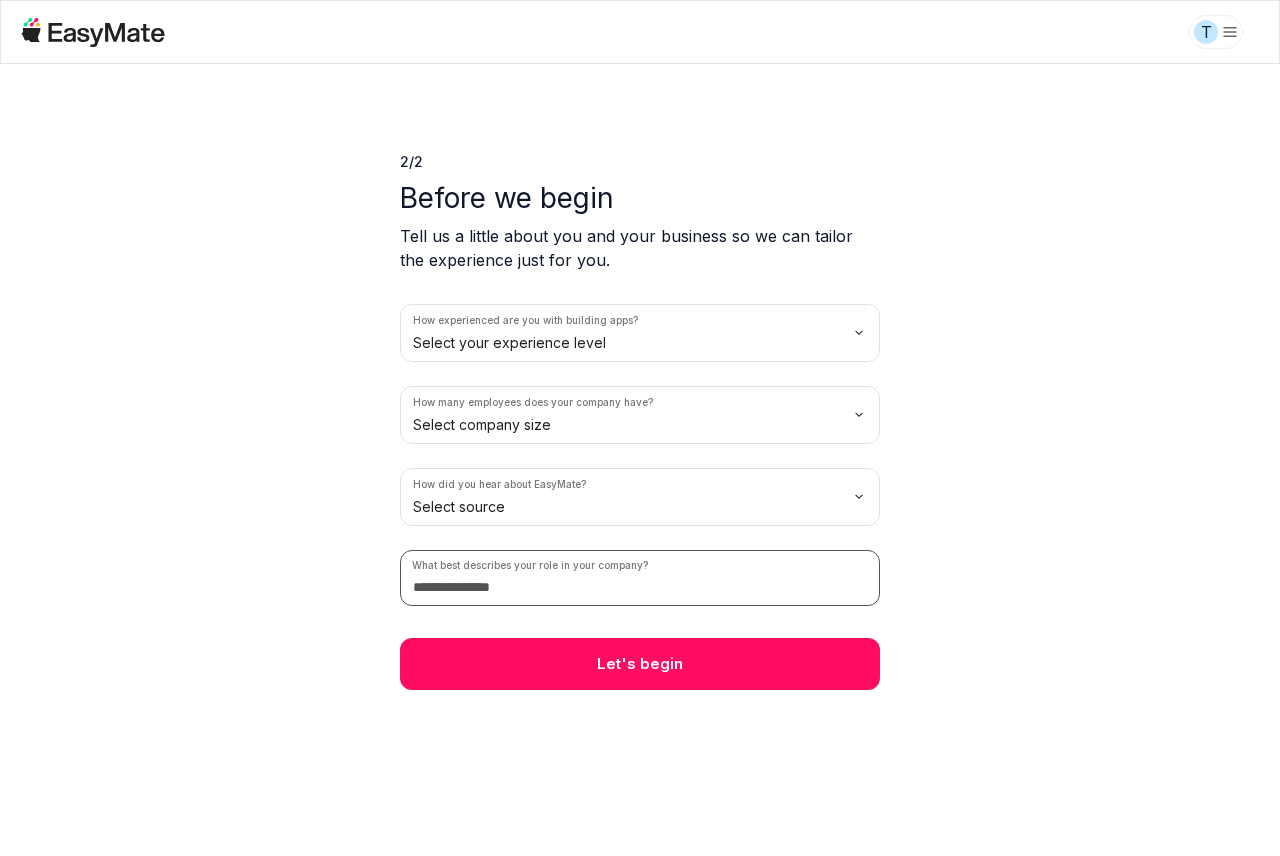 click at bounding box center [640, 578] 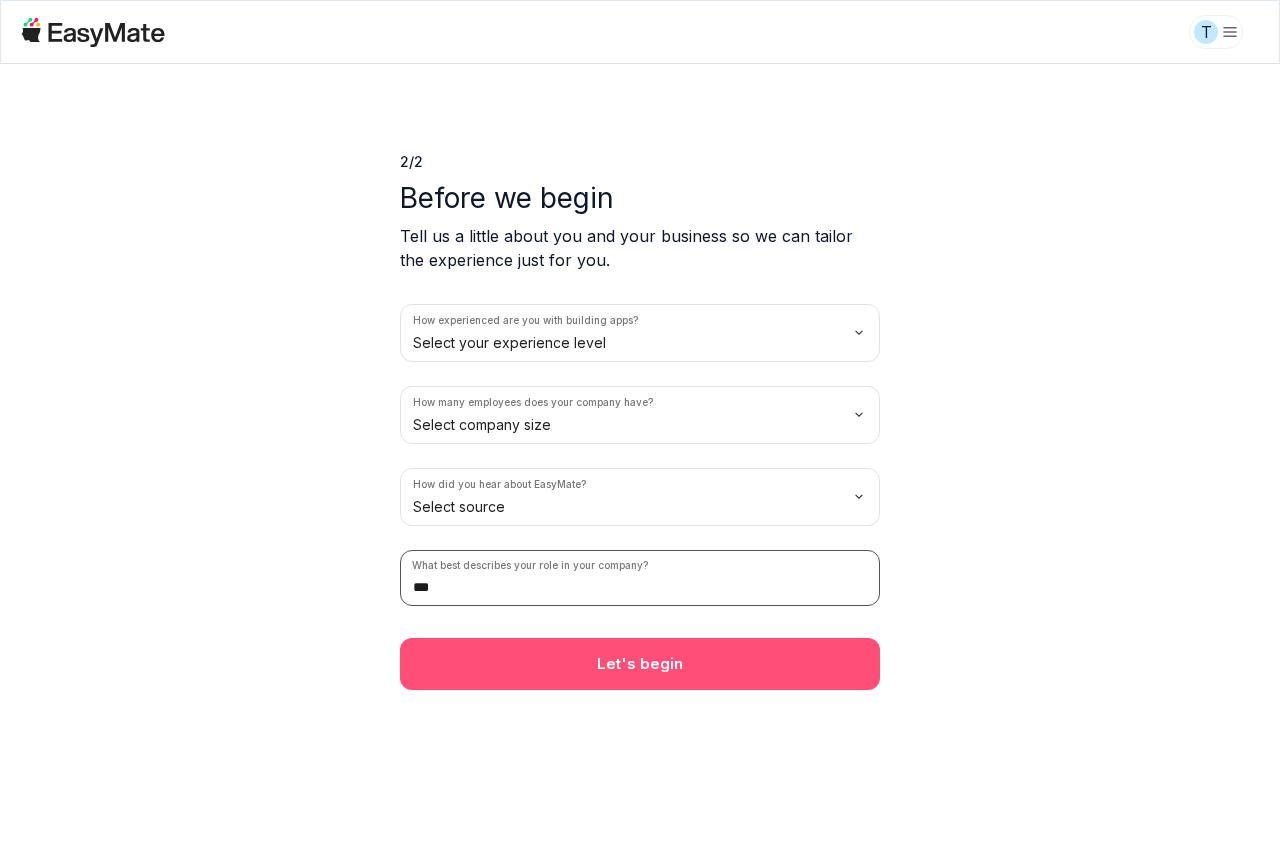 type on "***" 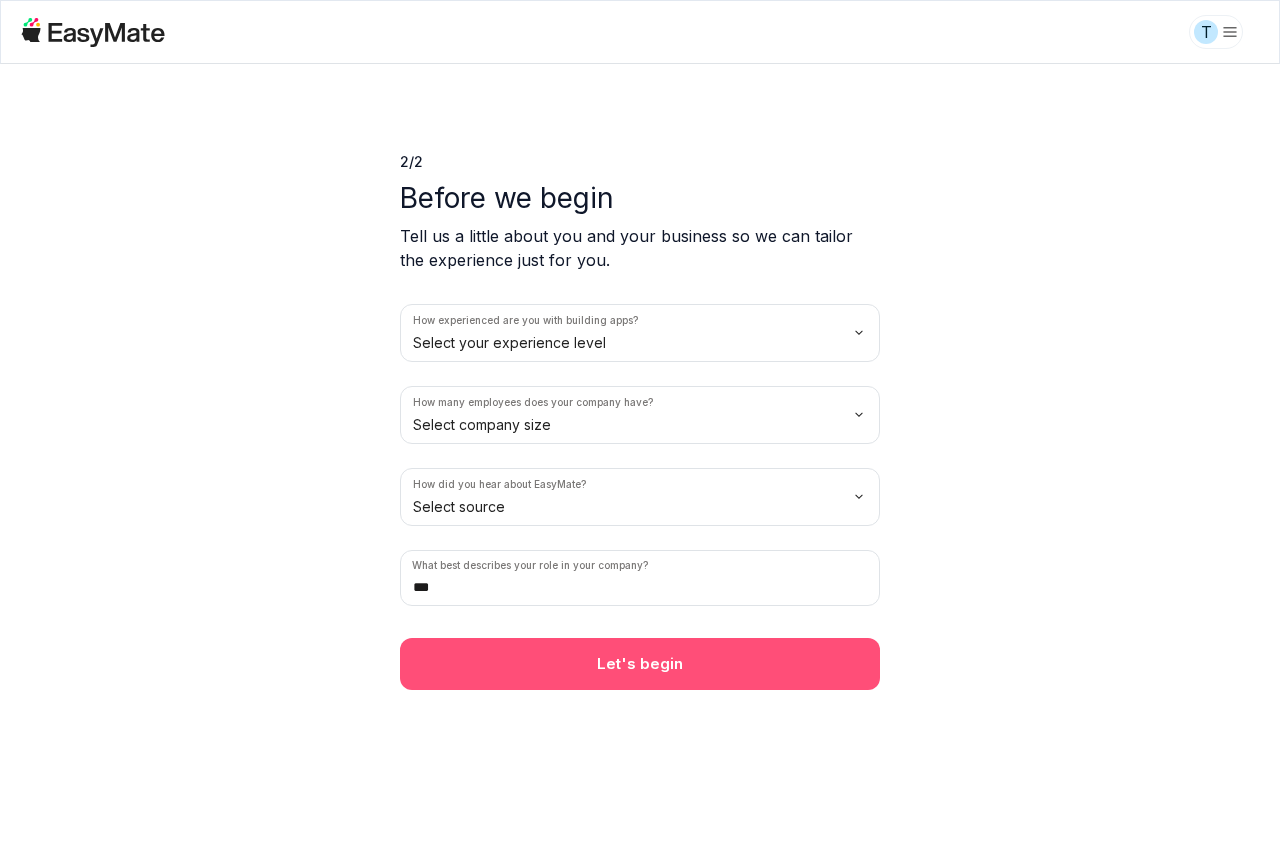 click on "Let's begin" at bounding box center [640, 664] 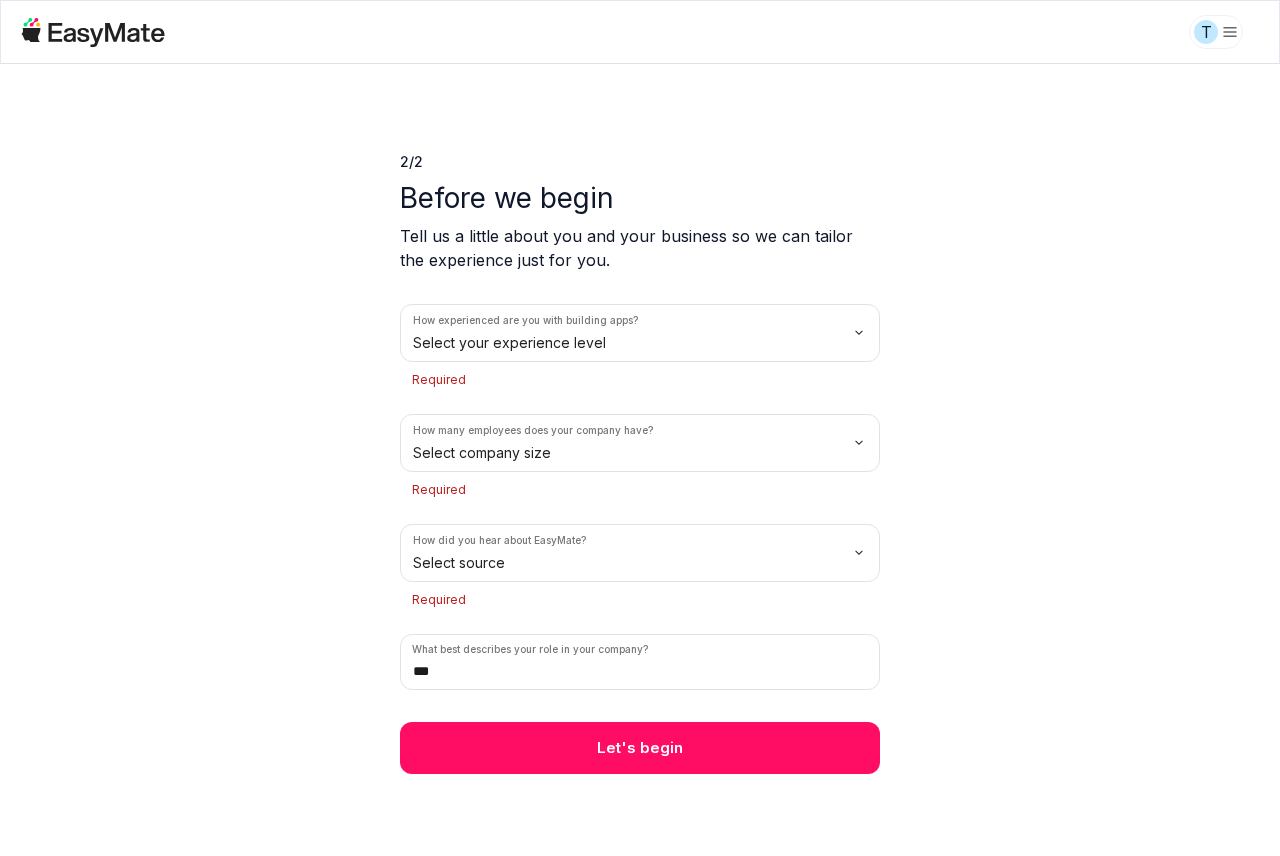 click on "T 2 / 2 Before we begin Tell us a little about you and your business so we can tailor the experience just for you. How experienced are you with building apps? Select your experience level Required How many employees does your company have? Select company size Required How did you hear about EasyMate? Select source Required What best describes your role in your company? *** Let's begin" at bounding box center [640, 428] 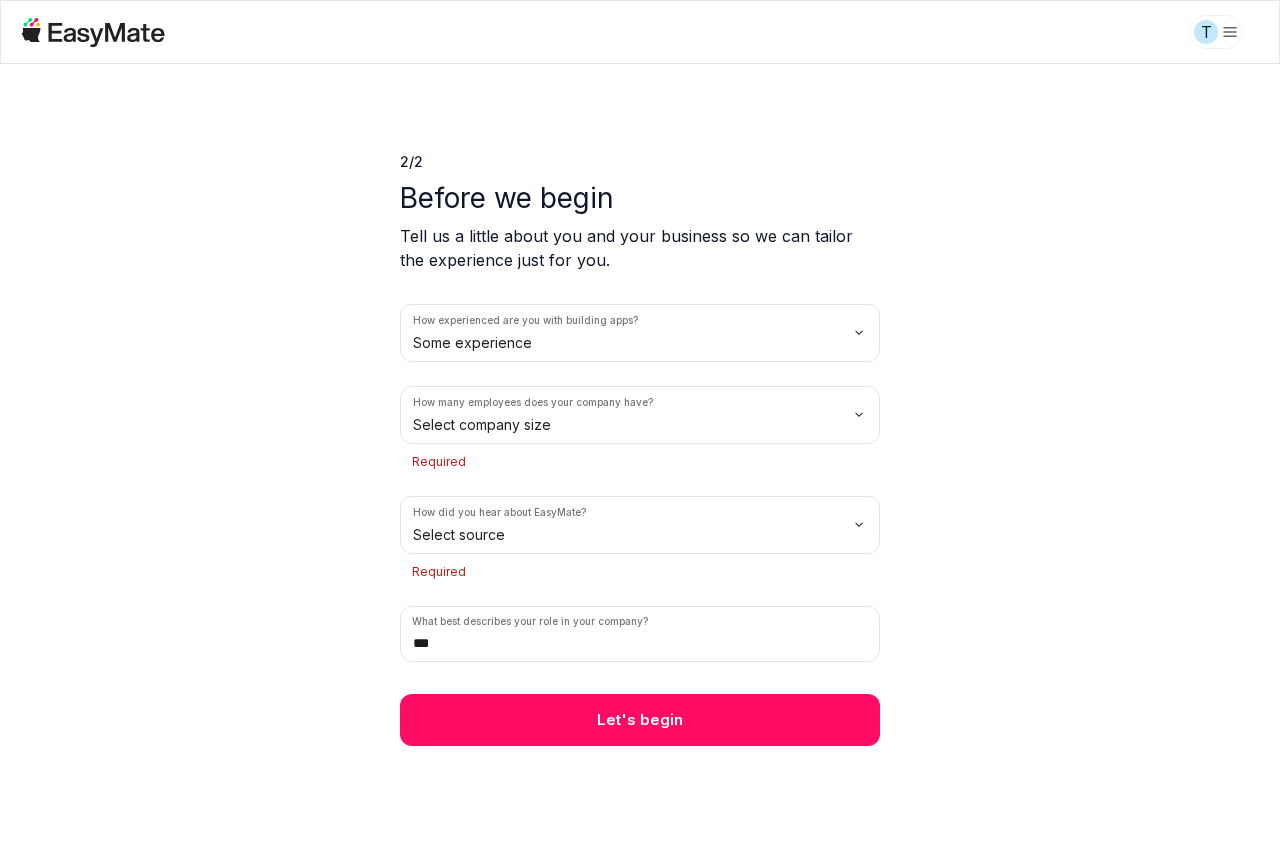 click on "T 2 / 2 Before we begin Tell us a little about you and your business so we can tailor the experience just for you. How experienced are you with building apps? Some experience How many employees does your company have? Select company size Required How did you hear about EasyMate? Select source Required What best describes your role in your company? *** Let's begin" at bounding box center (640, 428) 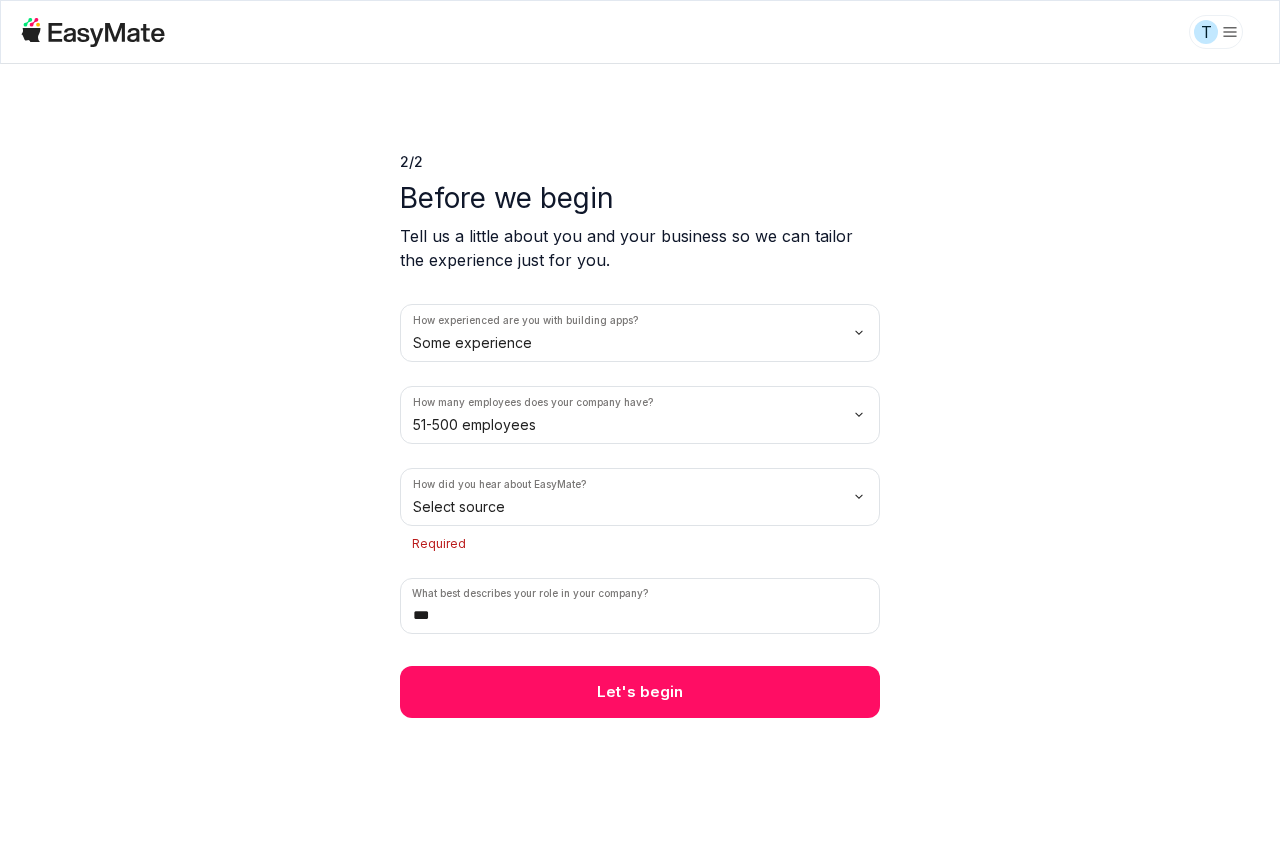 click on "T 2 / 2 Before we begin Tell us a little about you and your business so we can tailor the experience just for you. How experienced are you with building apps? Some experience How many employees does your company have? 51-500 employees How did you hear about EasyMate? Select source Required What best describes your role in your company? *** Let's begin" at bounding box center (640, 428) 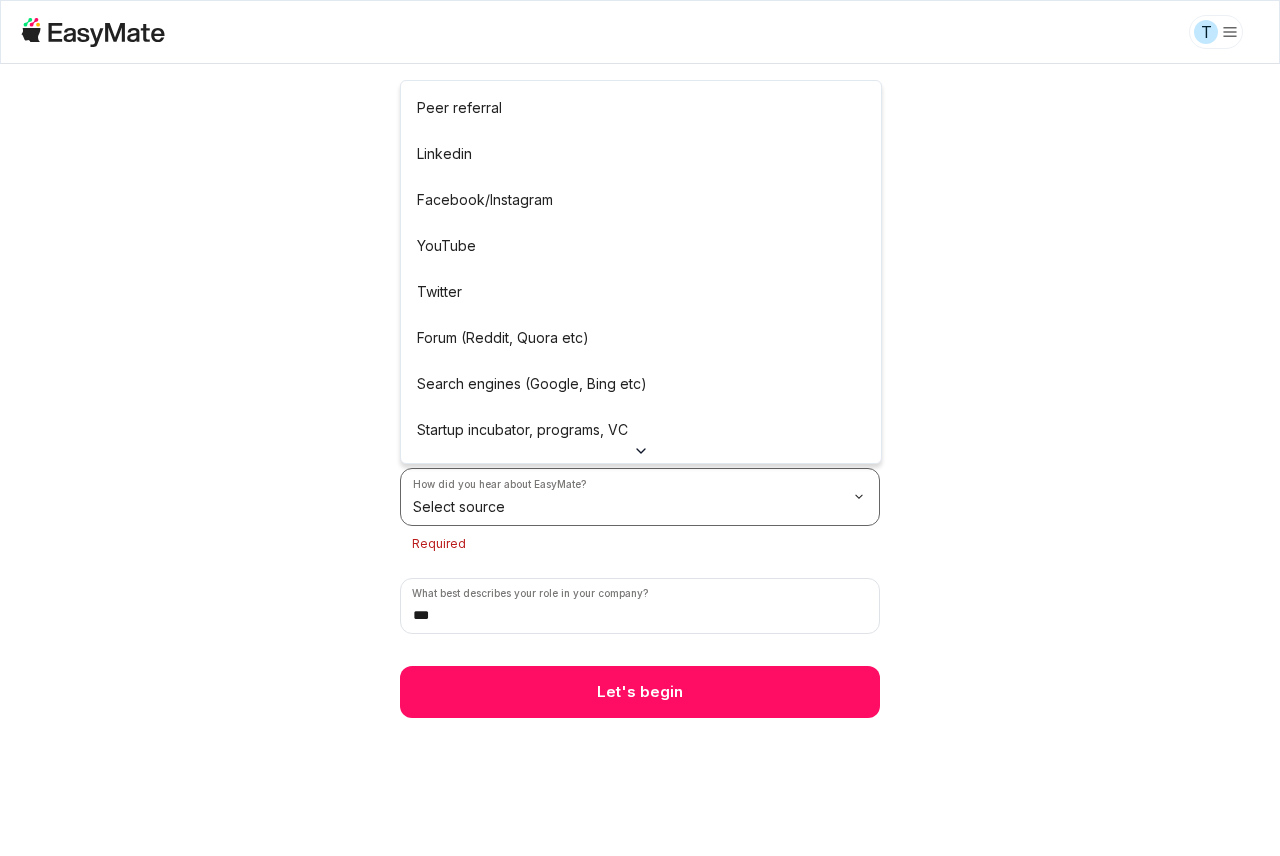 scroll, scrollTop: 138, scrollLeft: 0, axis: vertical 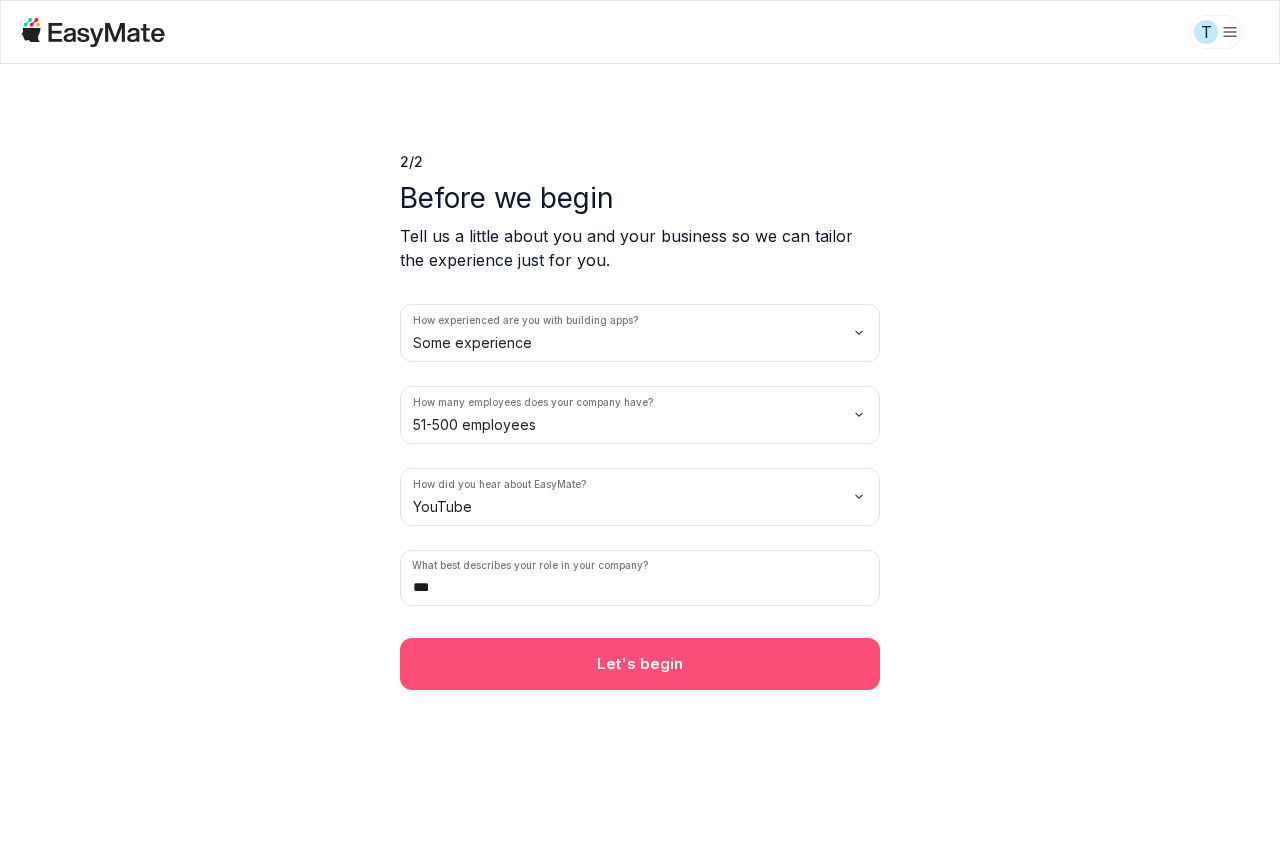 click on "Let's begin" at bounding box center (640, 664) 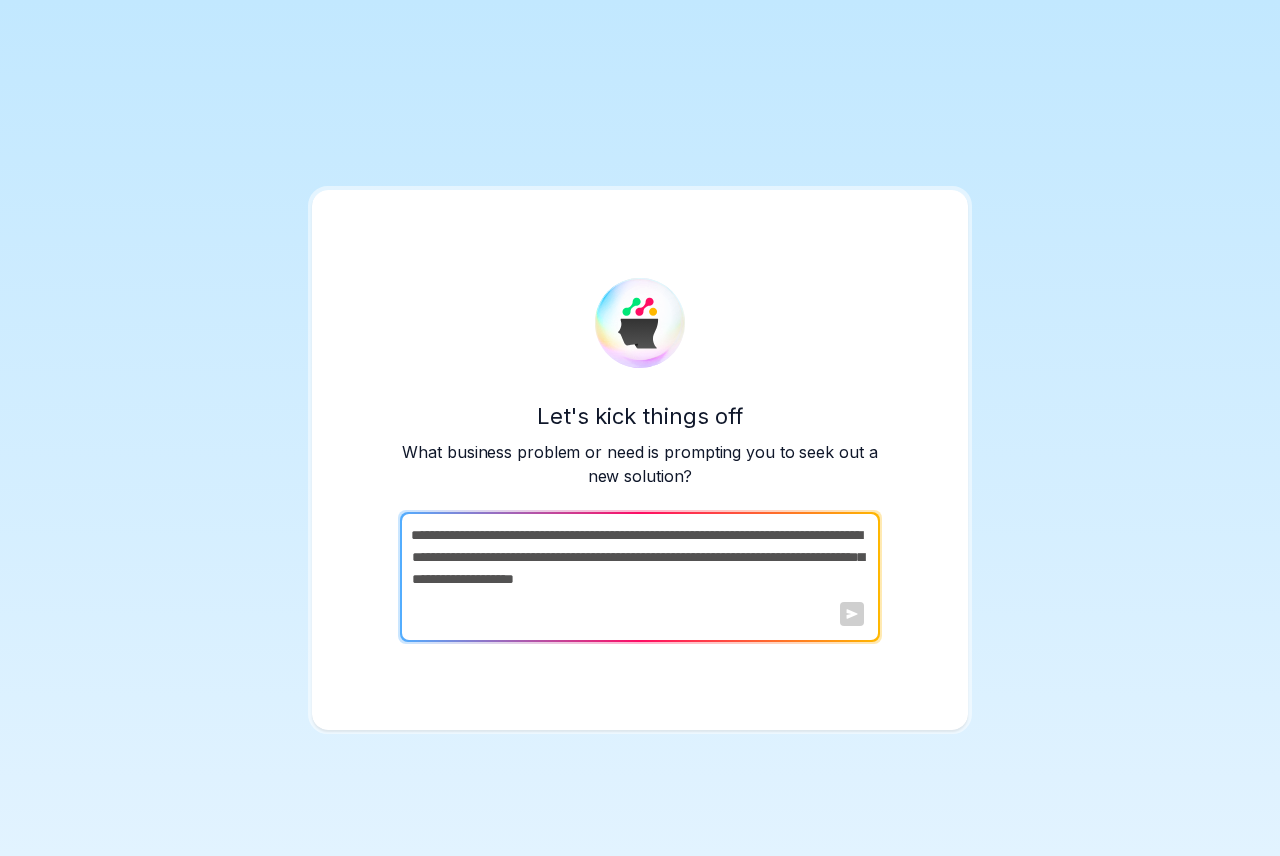 click at bounding box center (638, 577) 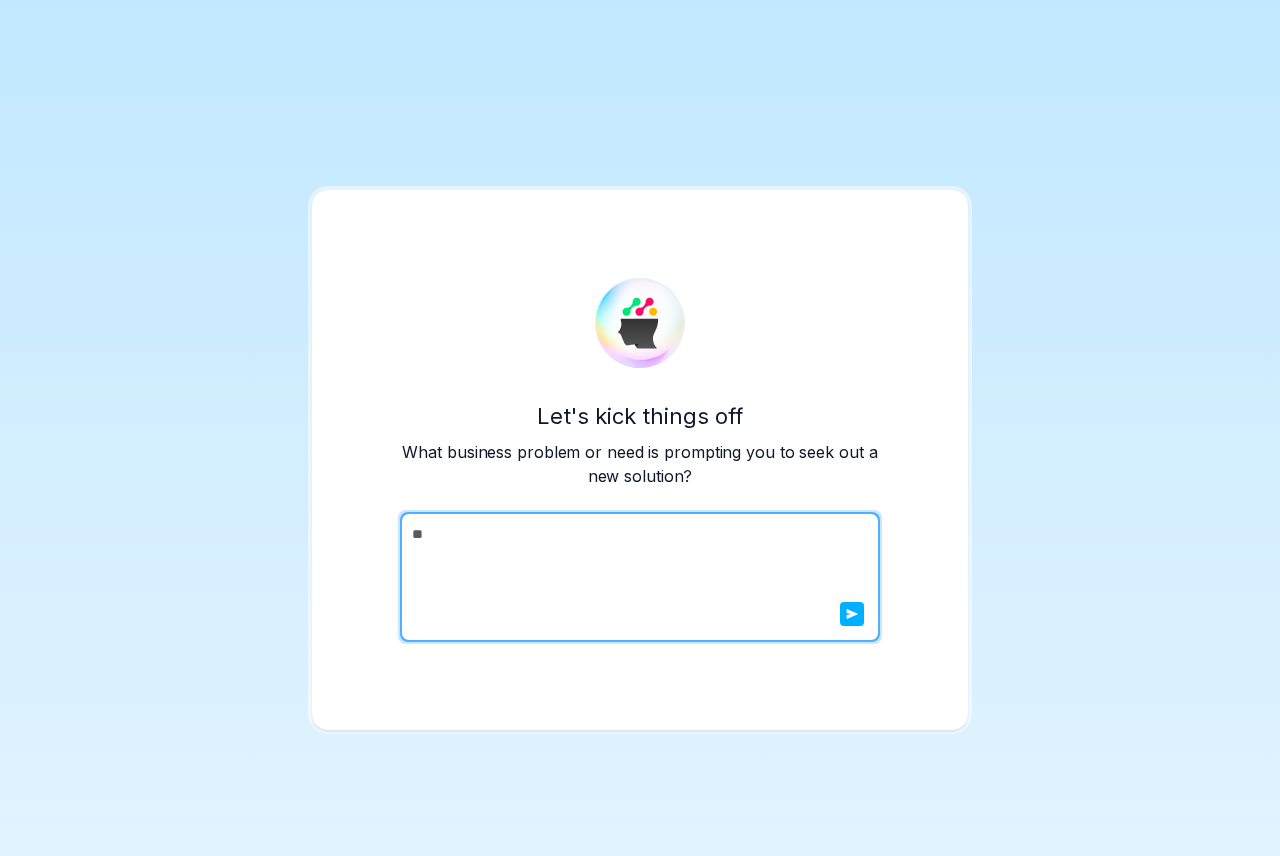 type on "**" 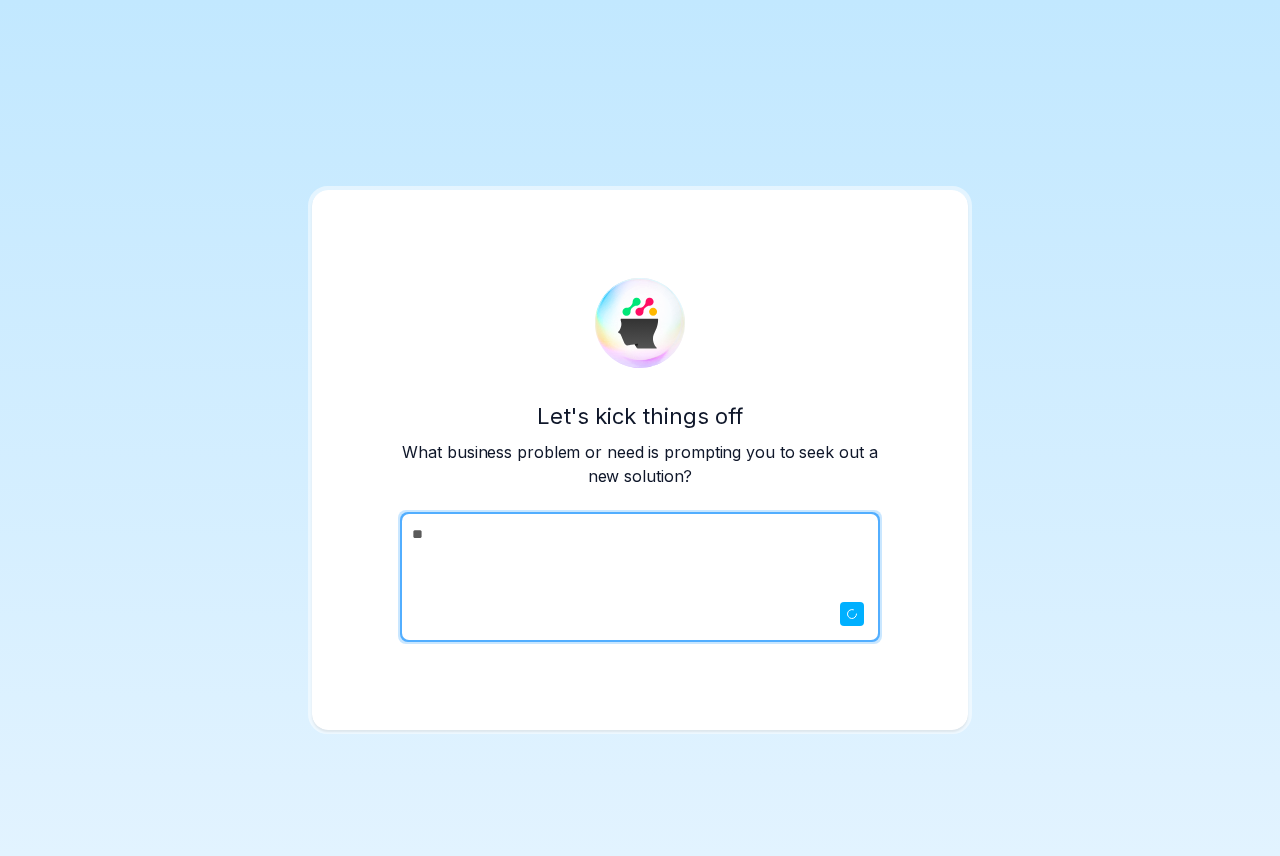 click at bounding box center (852, 614) 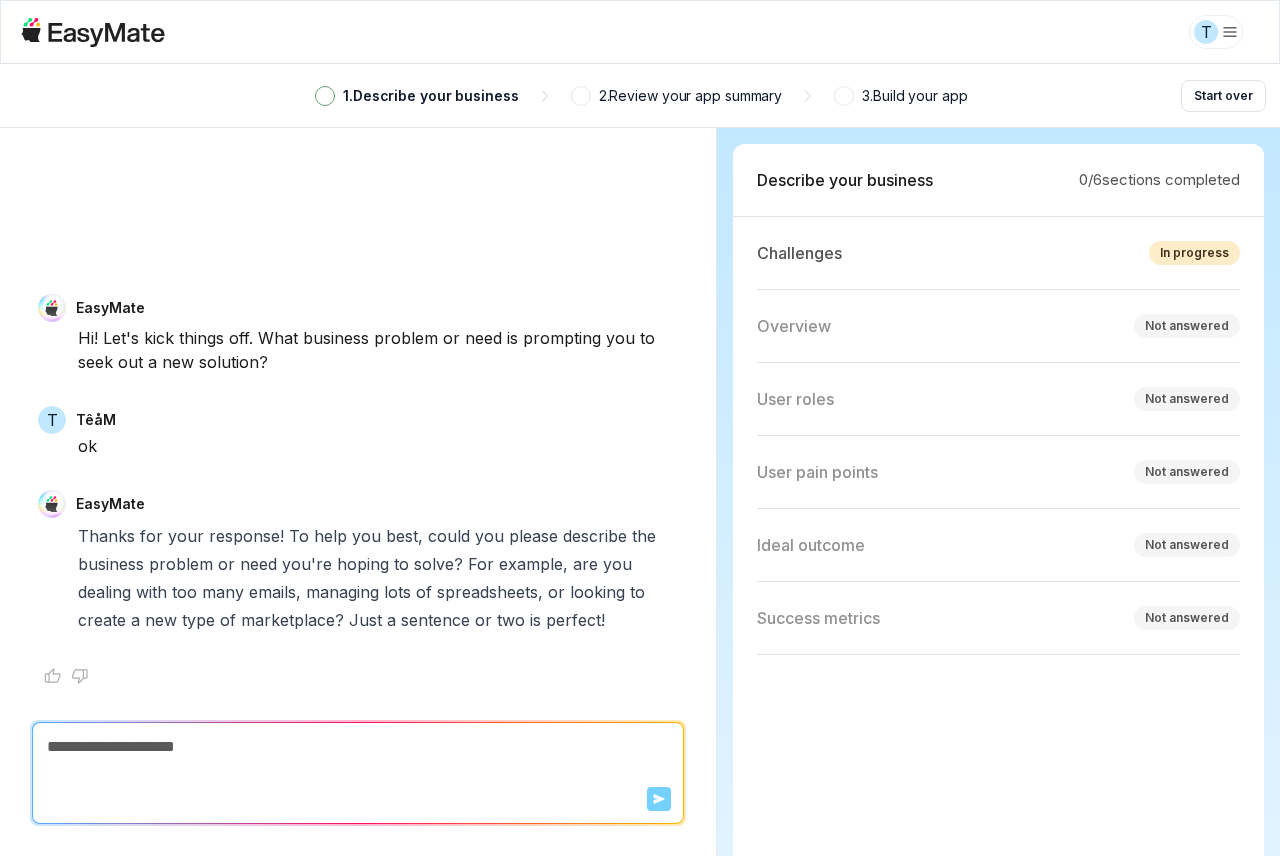 click 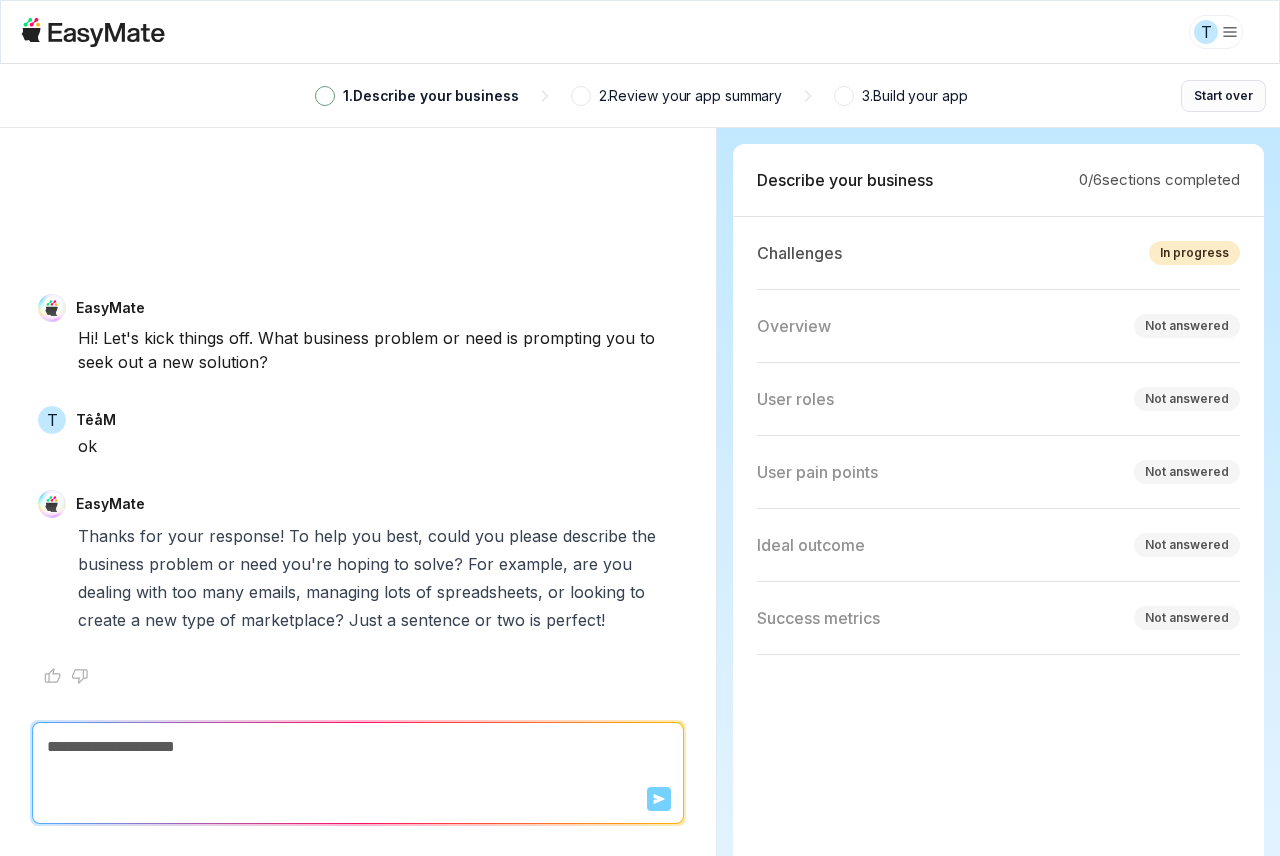 click on "Start over" at bounding box center (1223, 96) 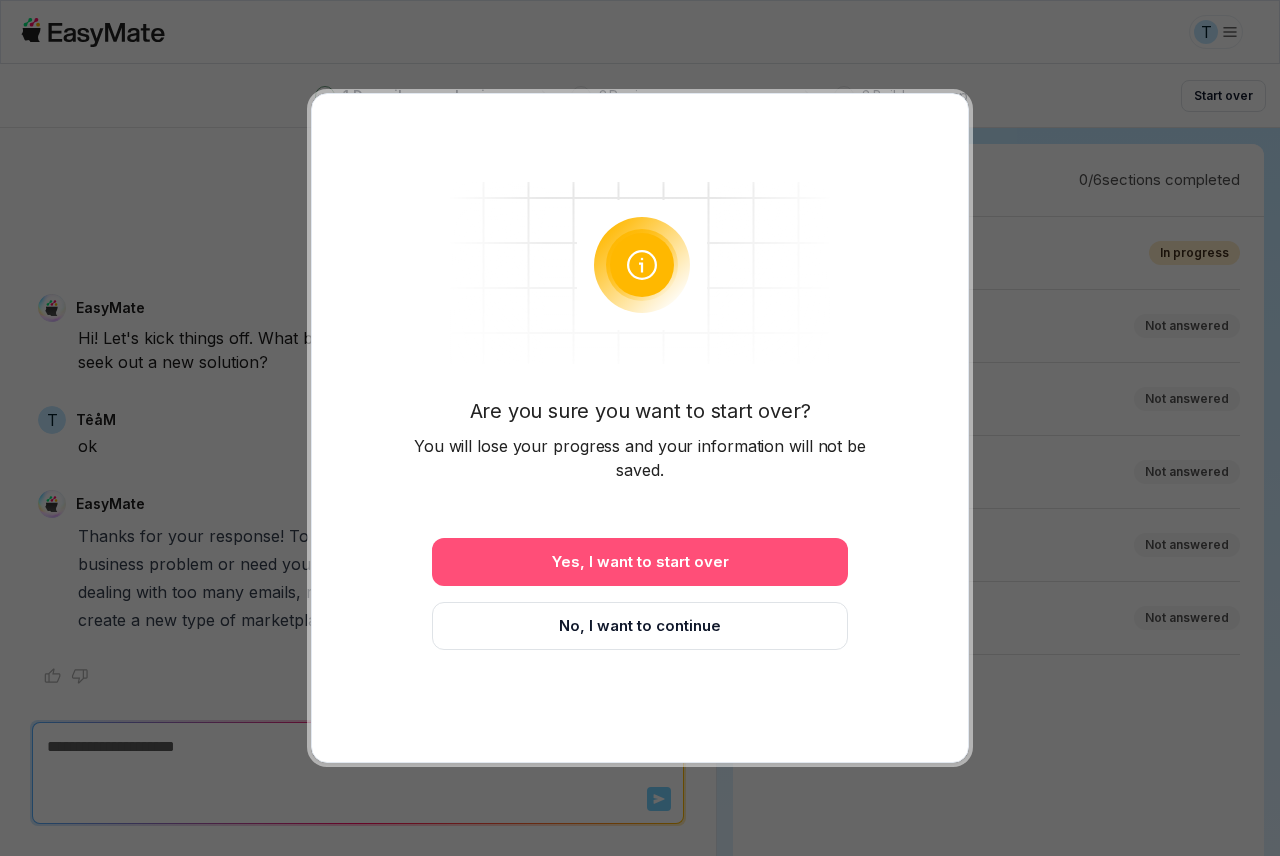 click on "Yes, I want to start over" at bounding box center (640, 562) 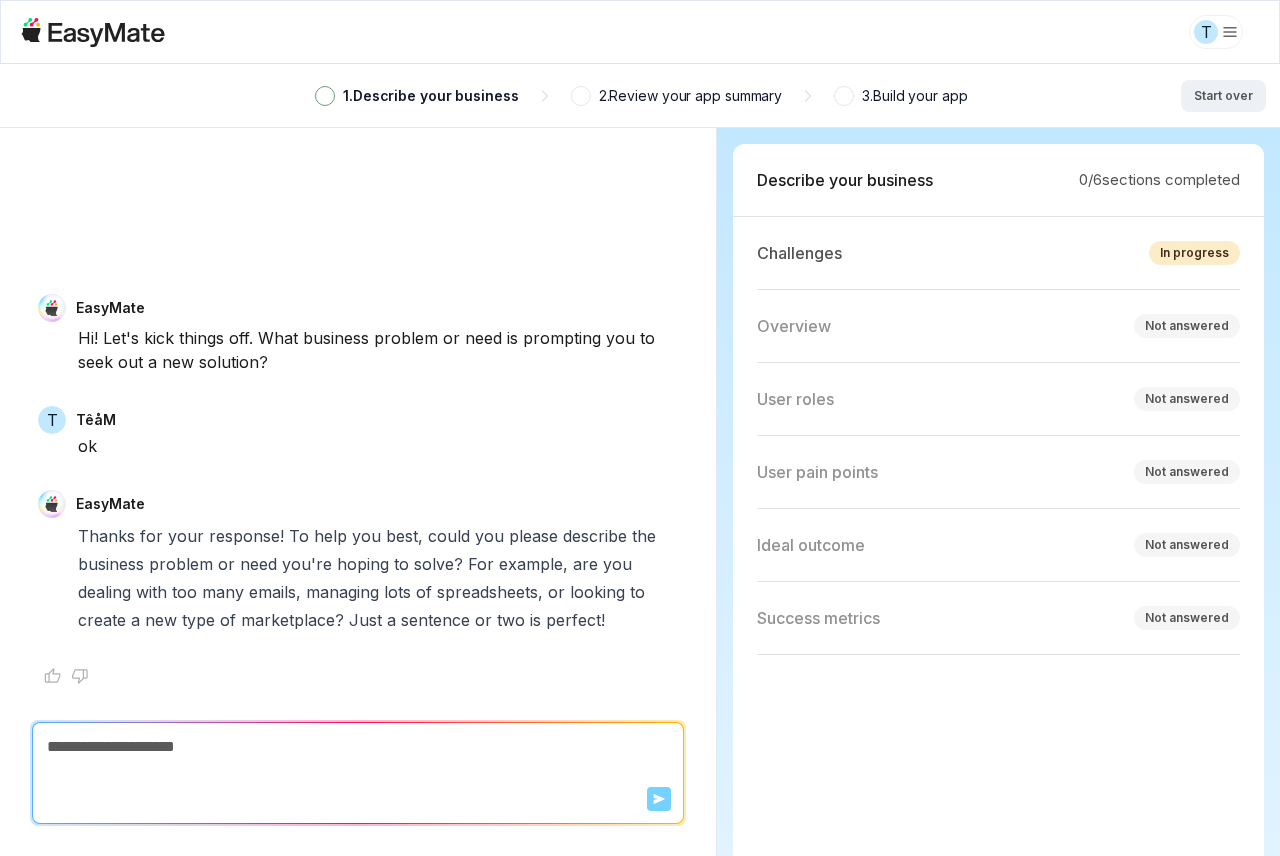 type on "*" 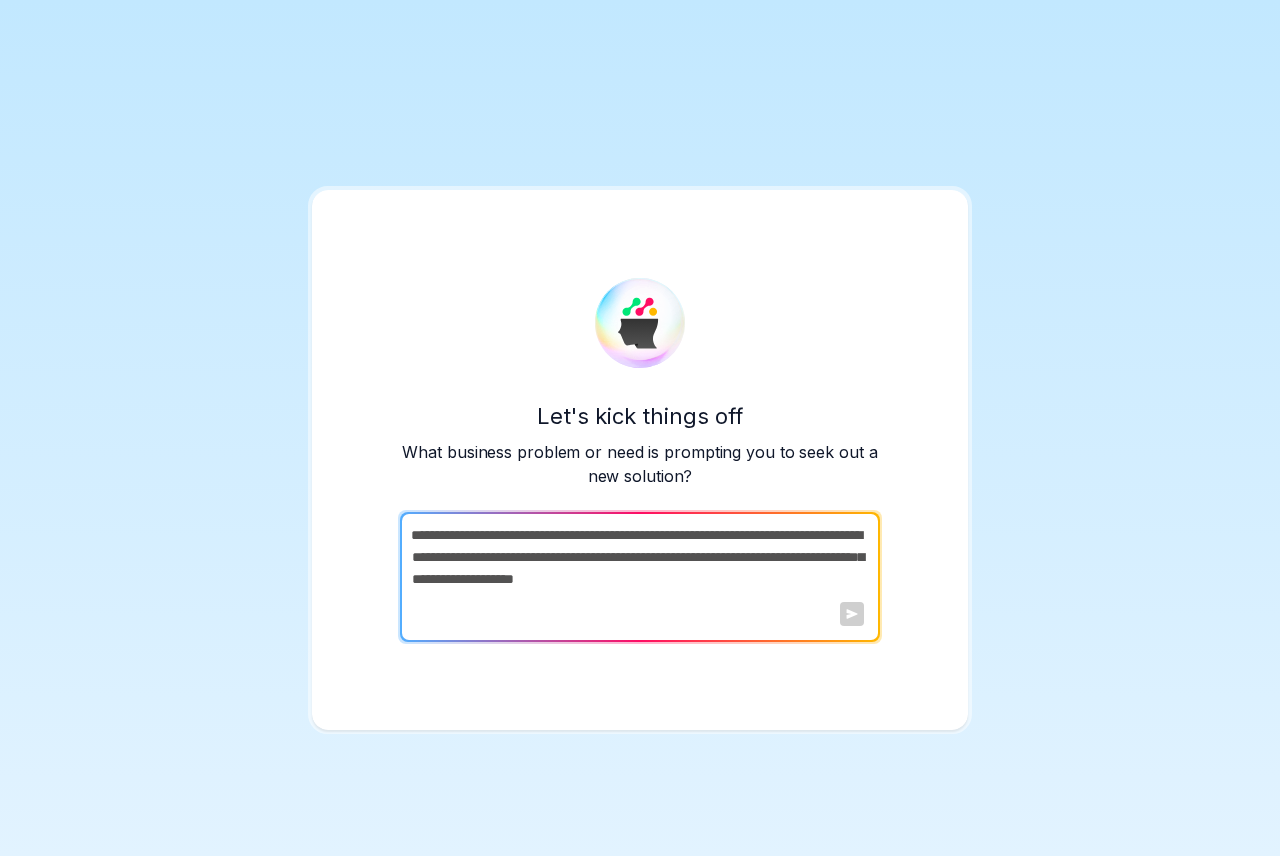 click at bounding box center (638, 577) 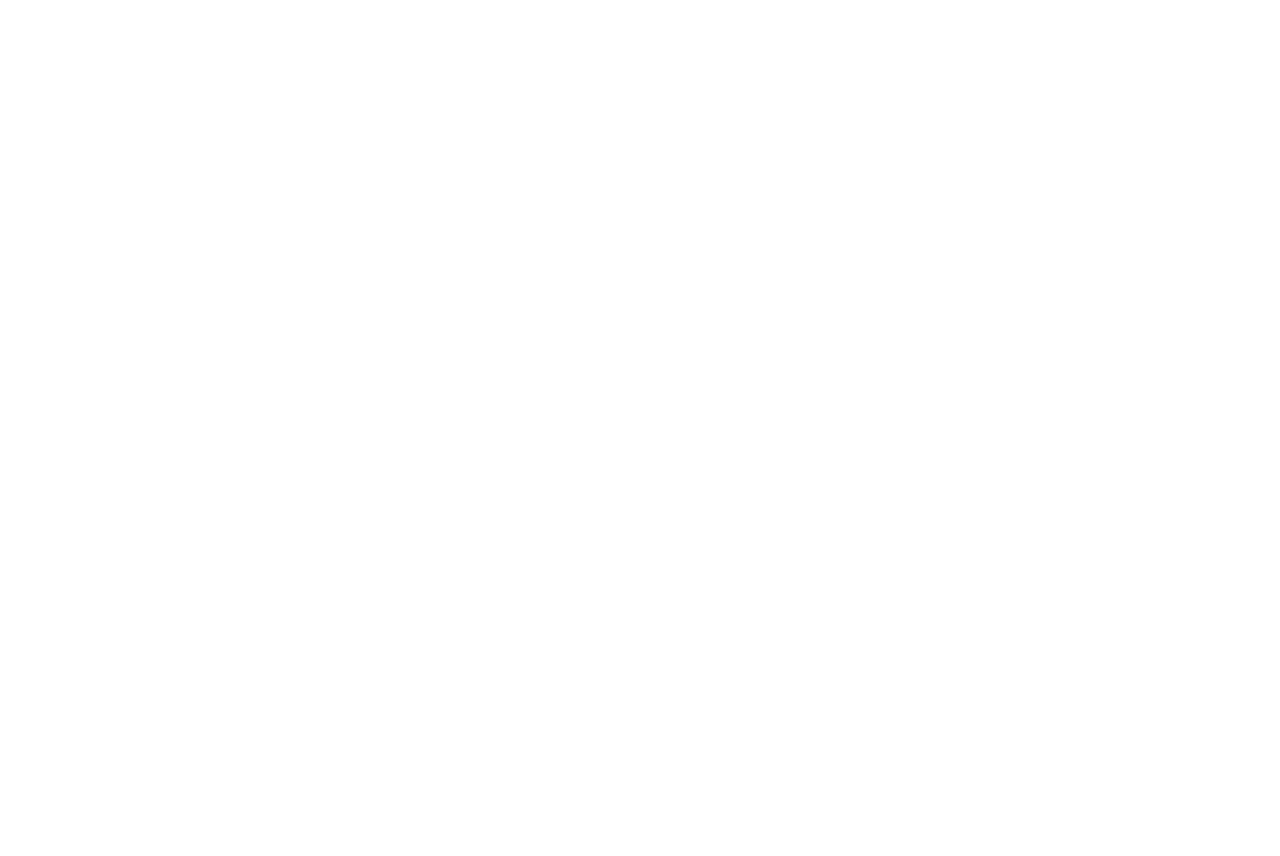 scroll, scrollTop: 0, scrollLeft: 0, axis: both 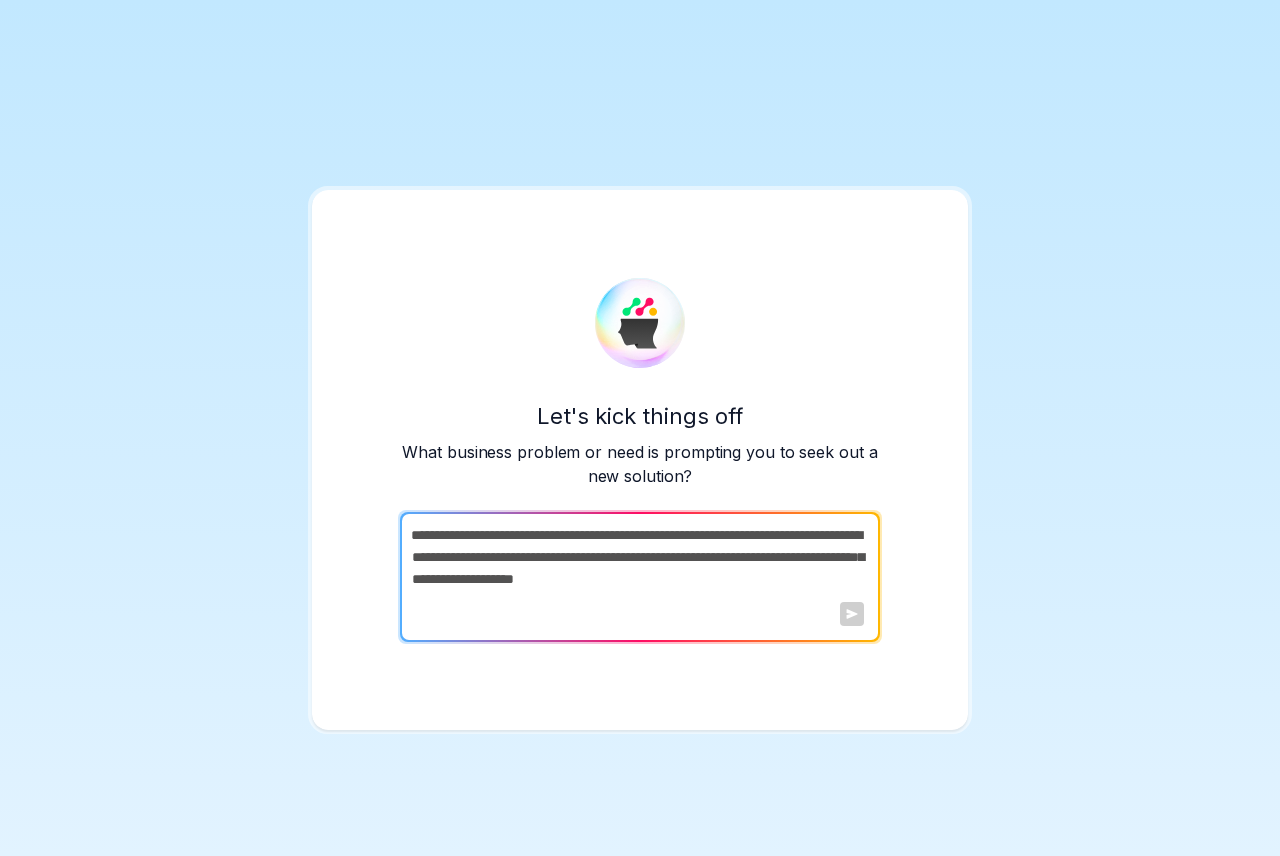 click at bounding box center (640, 323) 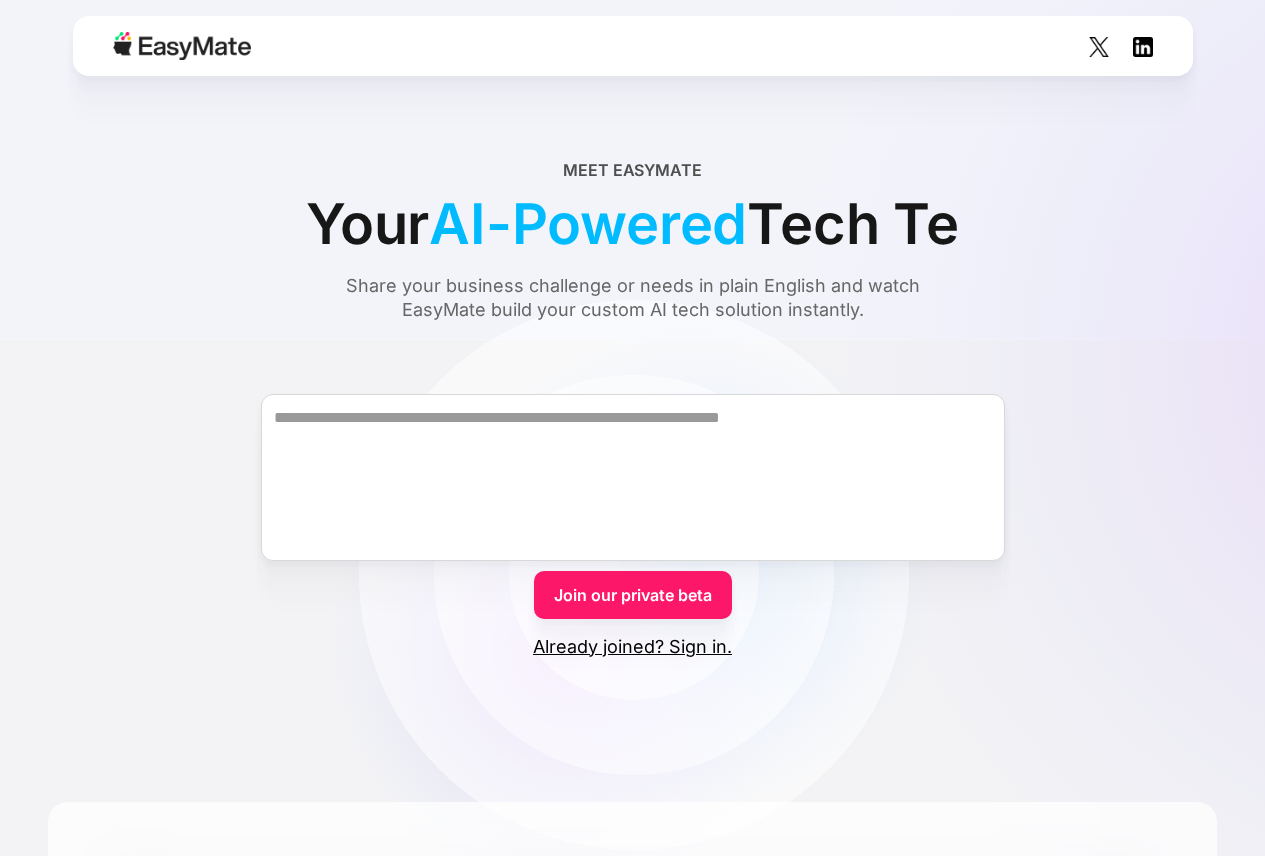 scroll, scrollTop: 0, scrollLeft: 0, axis: both 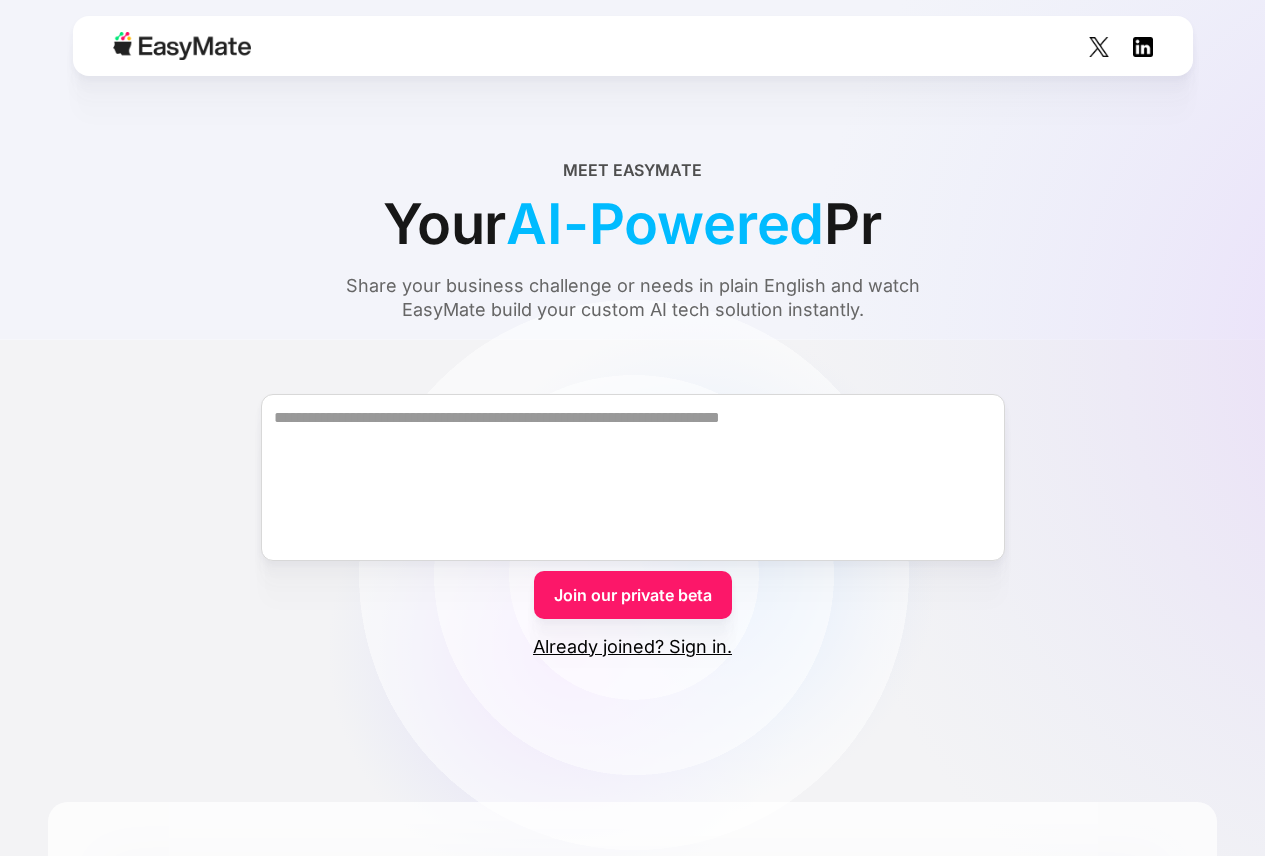 click on "Join our private beta" at bounding box center (633, 595) 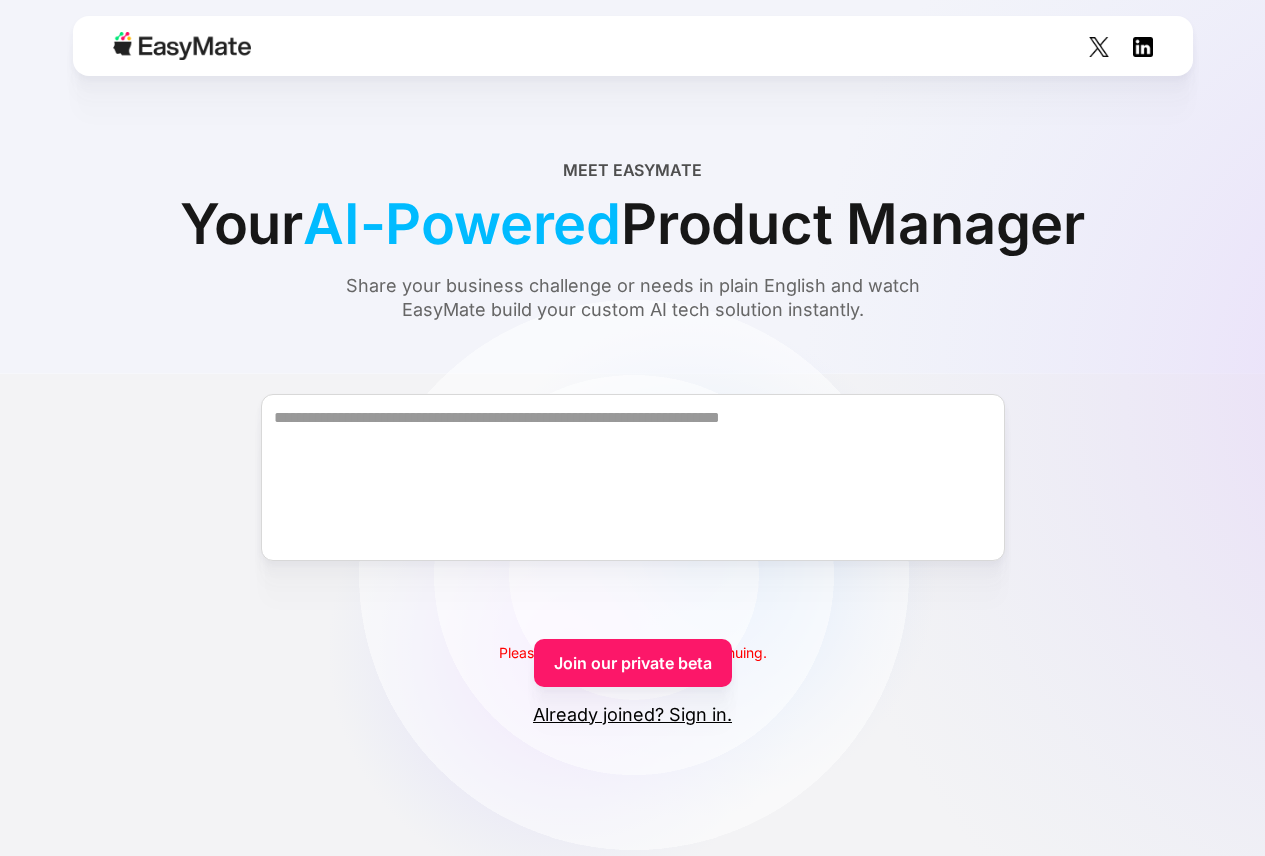 click on "Already joined? Sign in." at bounding box center [632, 715] 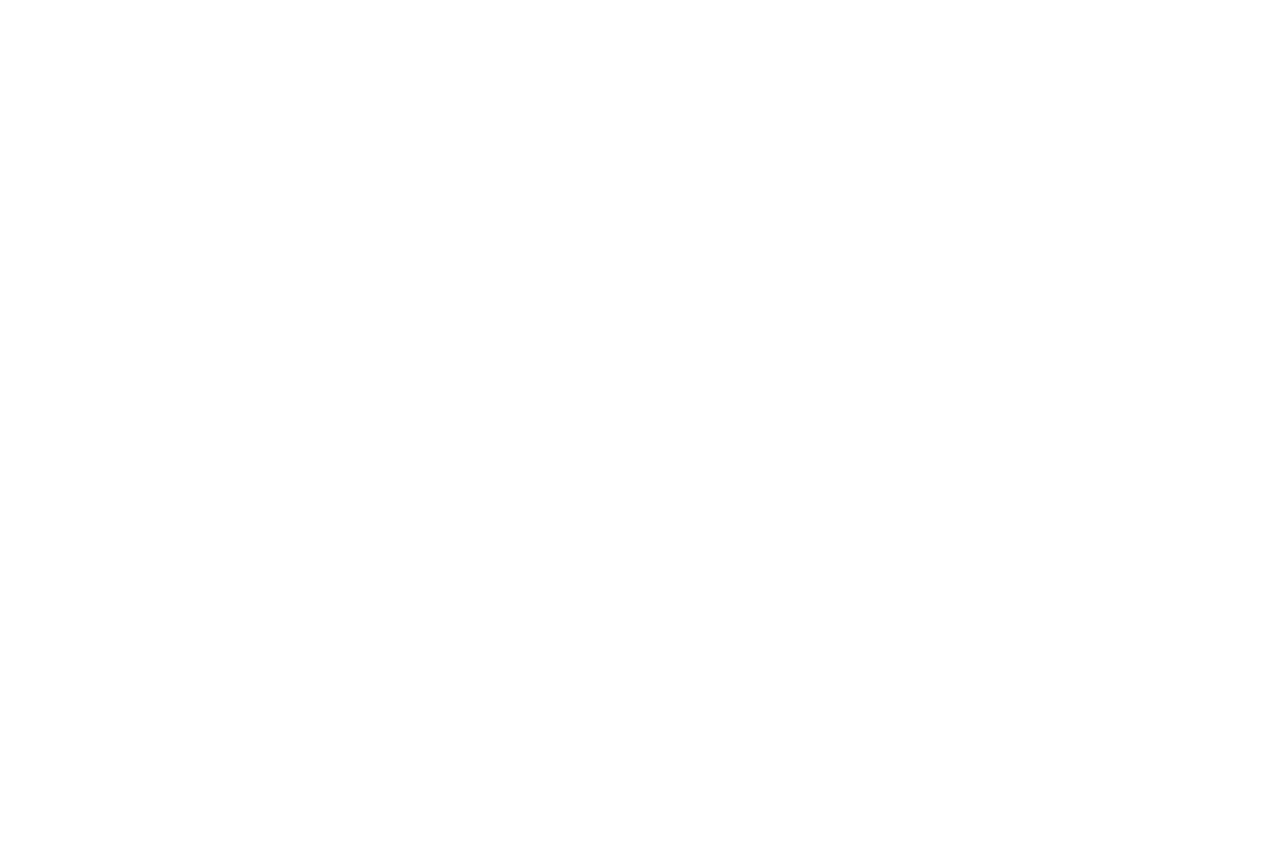 scroll, scrollTop: 0, scrollLeft: 0, axis: both 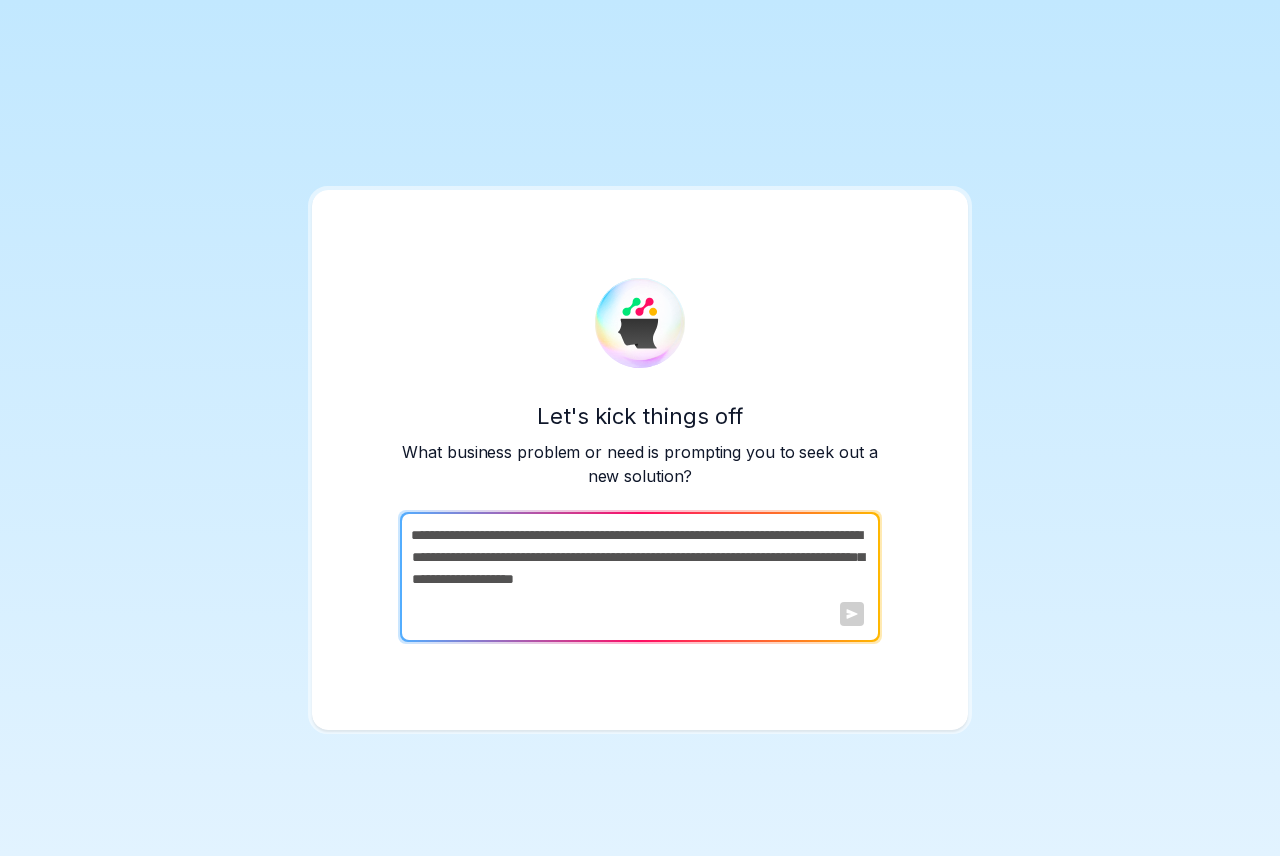 click at bounding box center [638, 577] 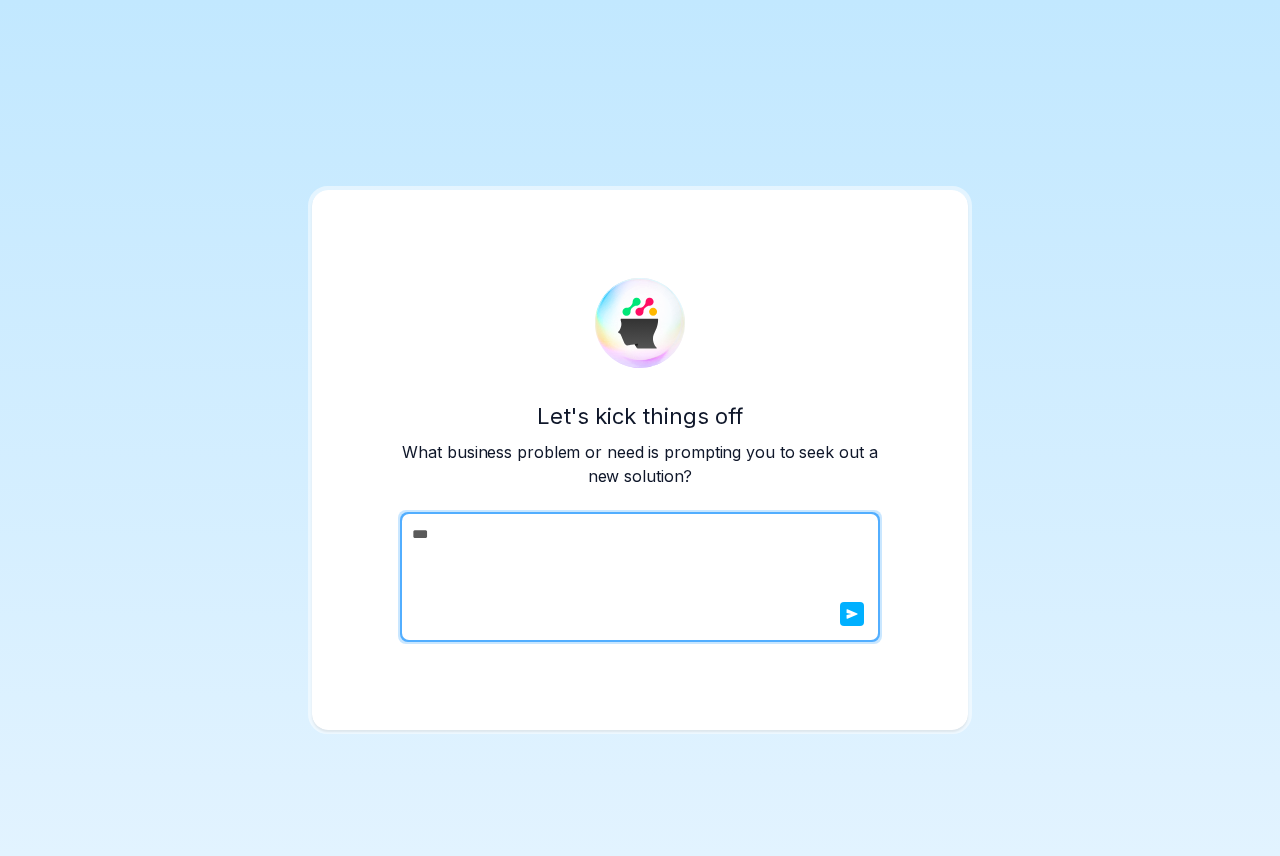 type on "**" 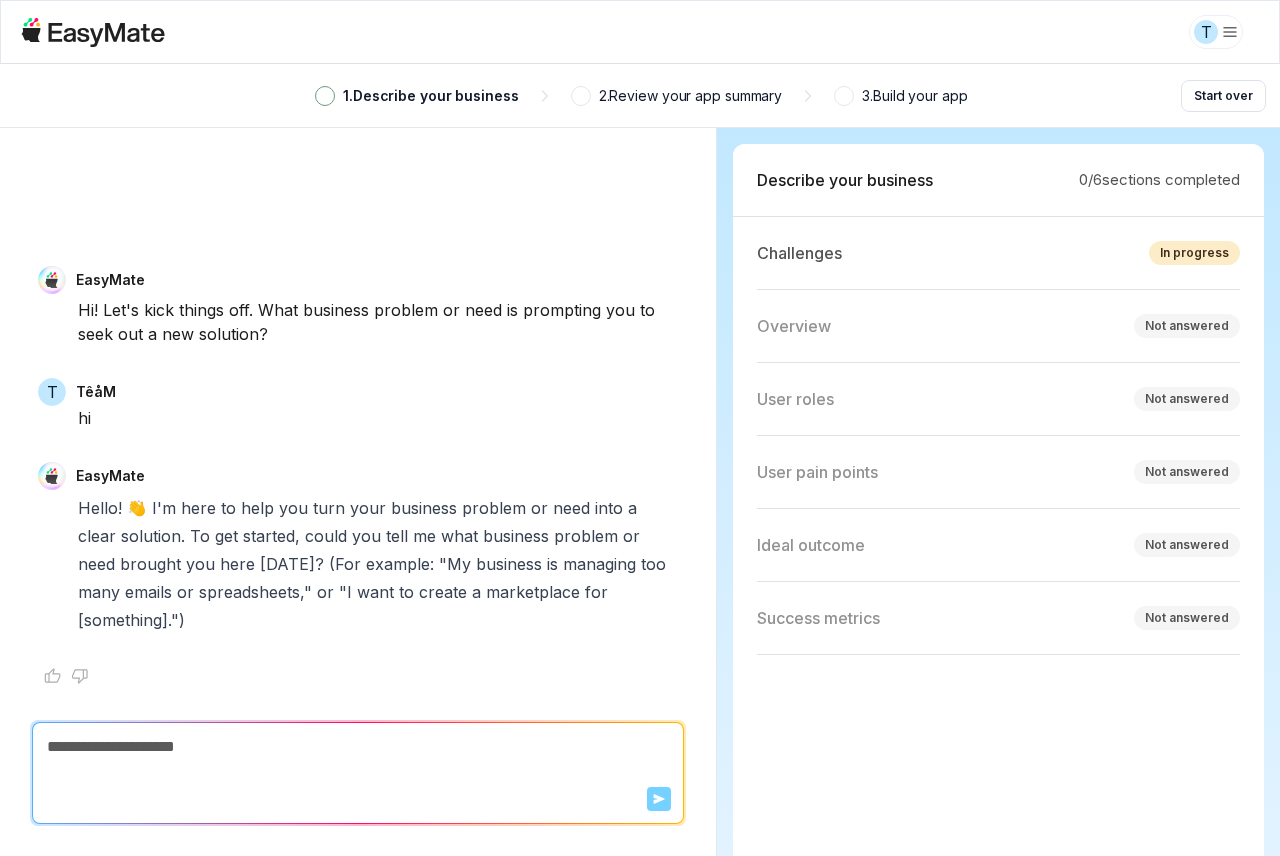 click on "Not answered" at bounding box center [1187, 326] 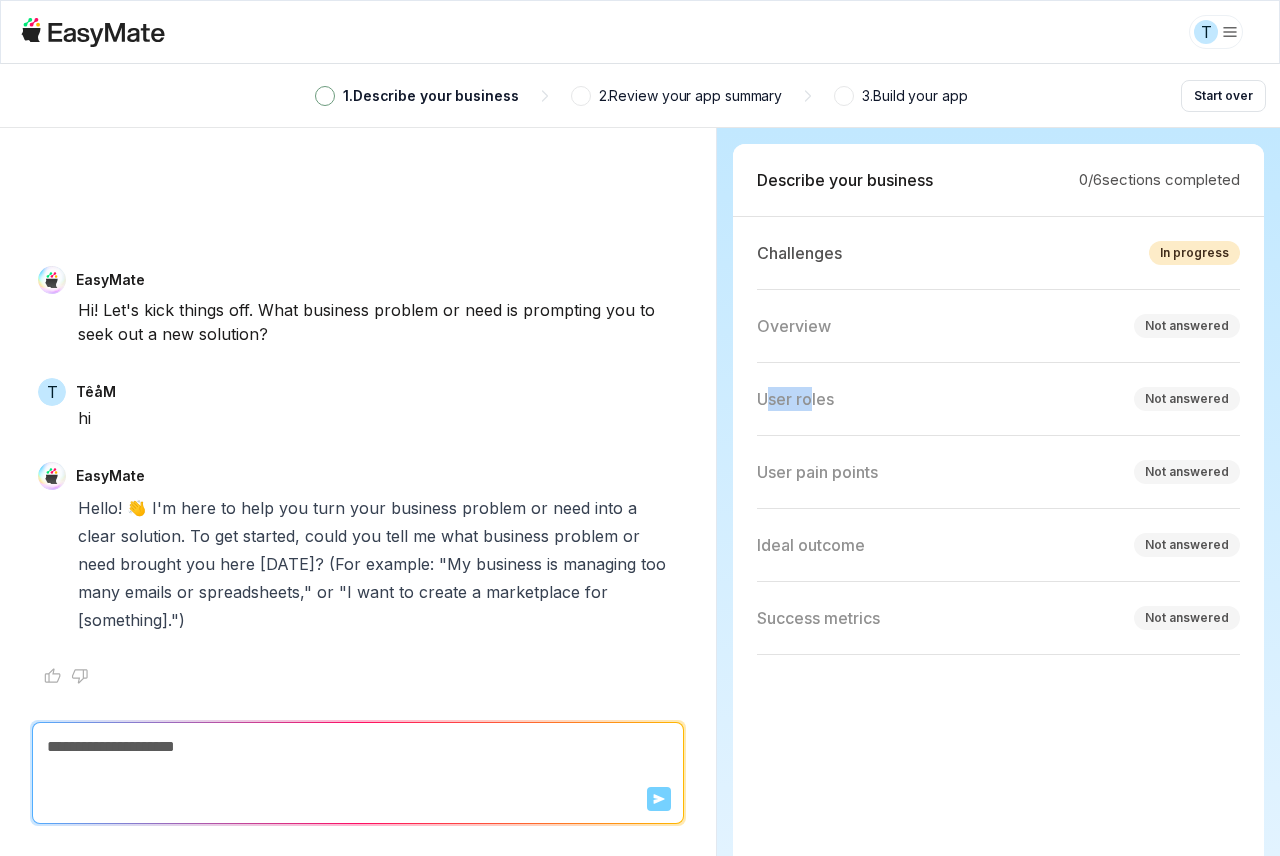 drag, startPoint x: 801, startPoint y: 397, endPoint x: 771, endPoint y: 397, distance: 30 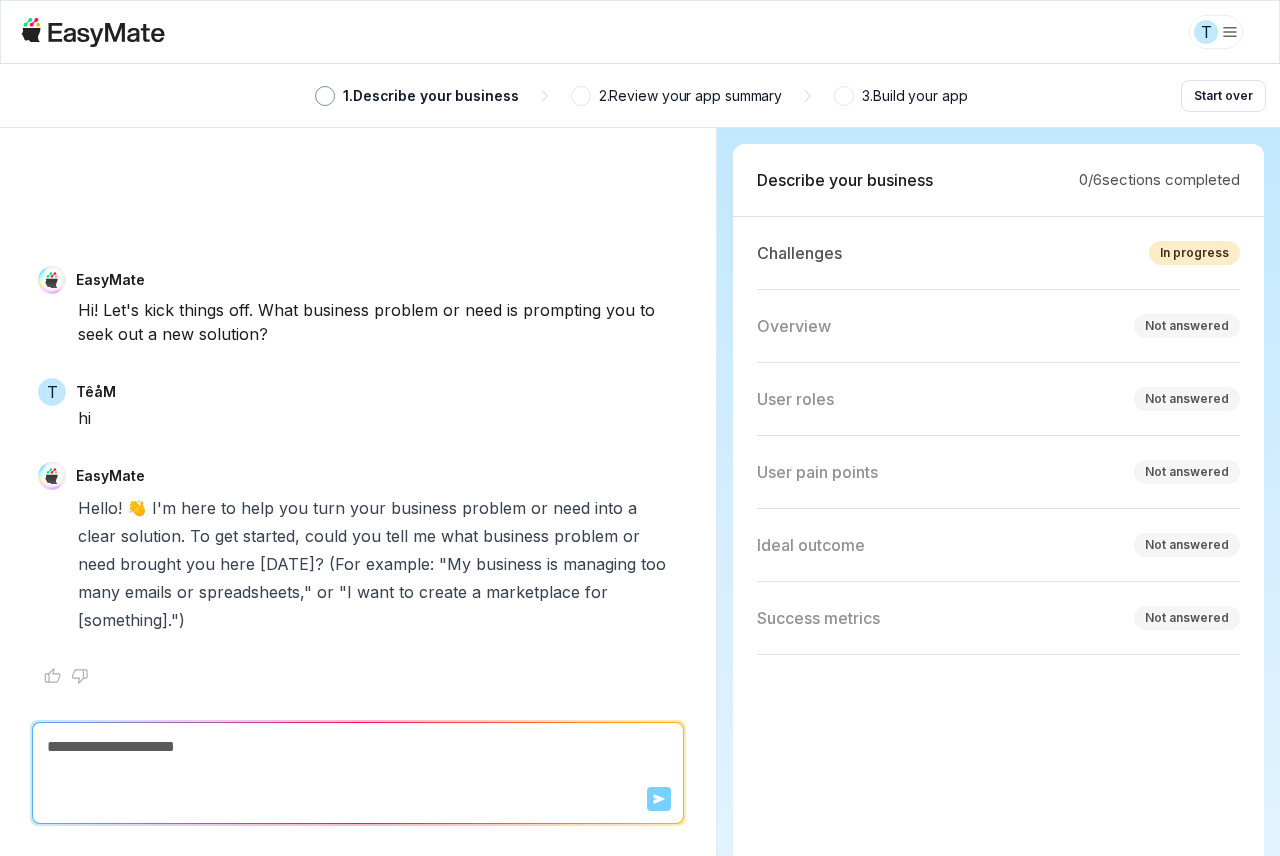 click on "Not answered" at bounding box center (1187, 399) 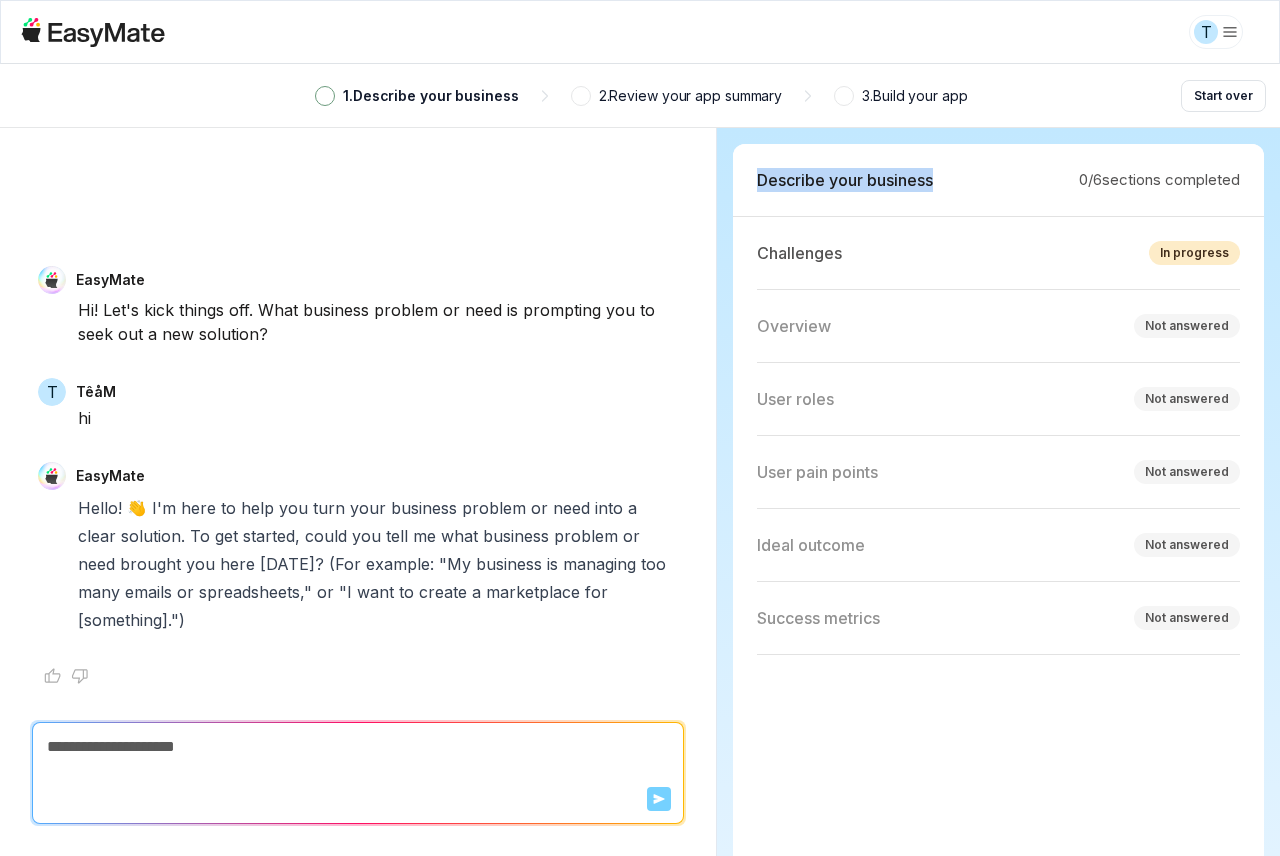 drag, startPoint x: 792, startPoint y: 179, endPoint x: 989, endPoint y: 195, distance: 197.64868 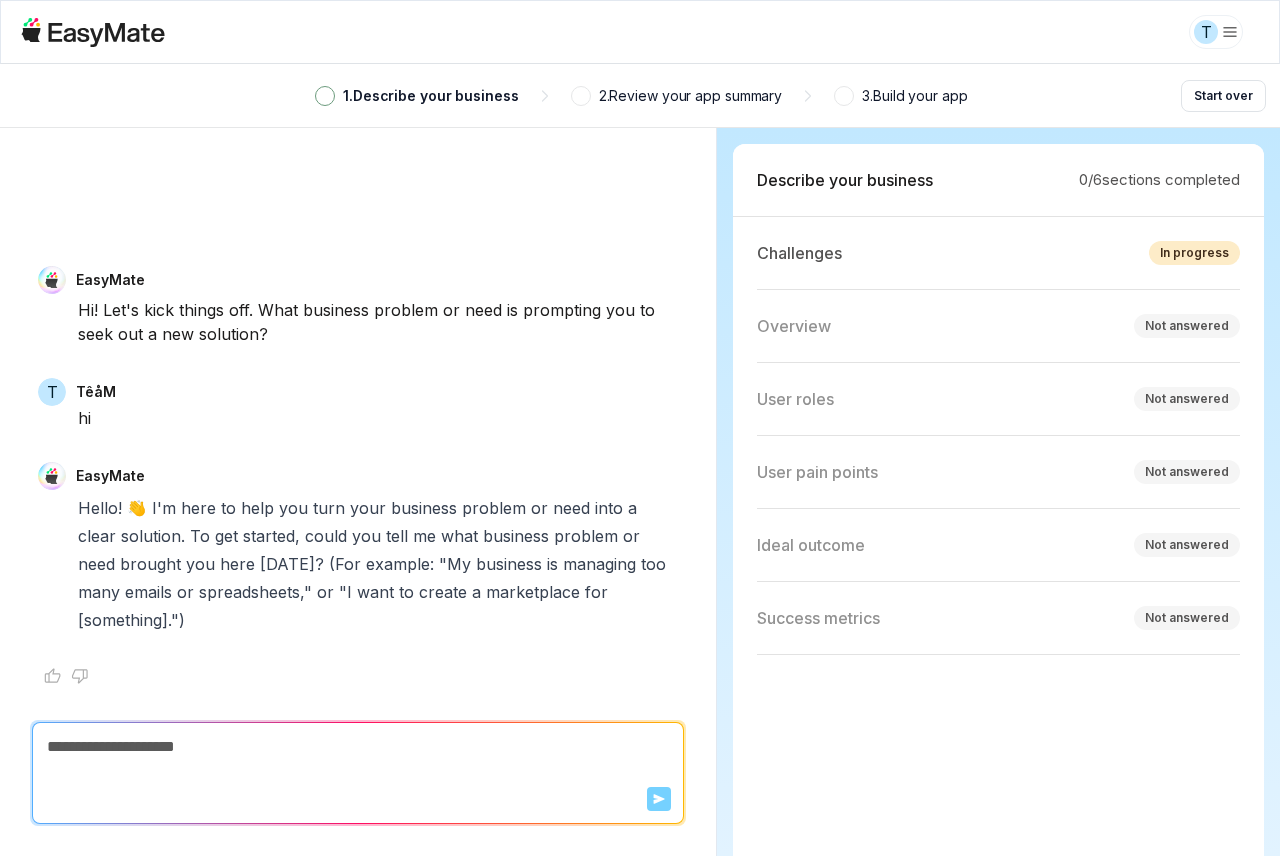 click at bounding box center [325, 96] 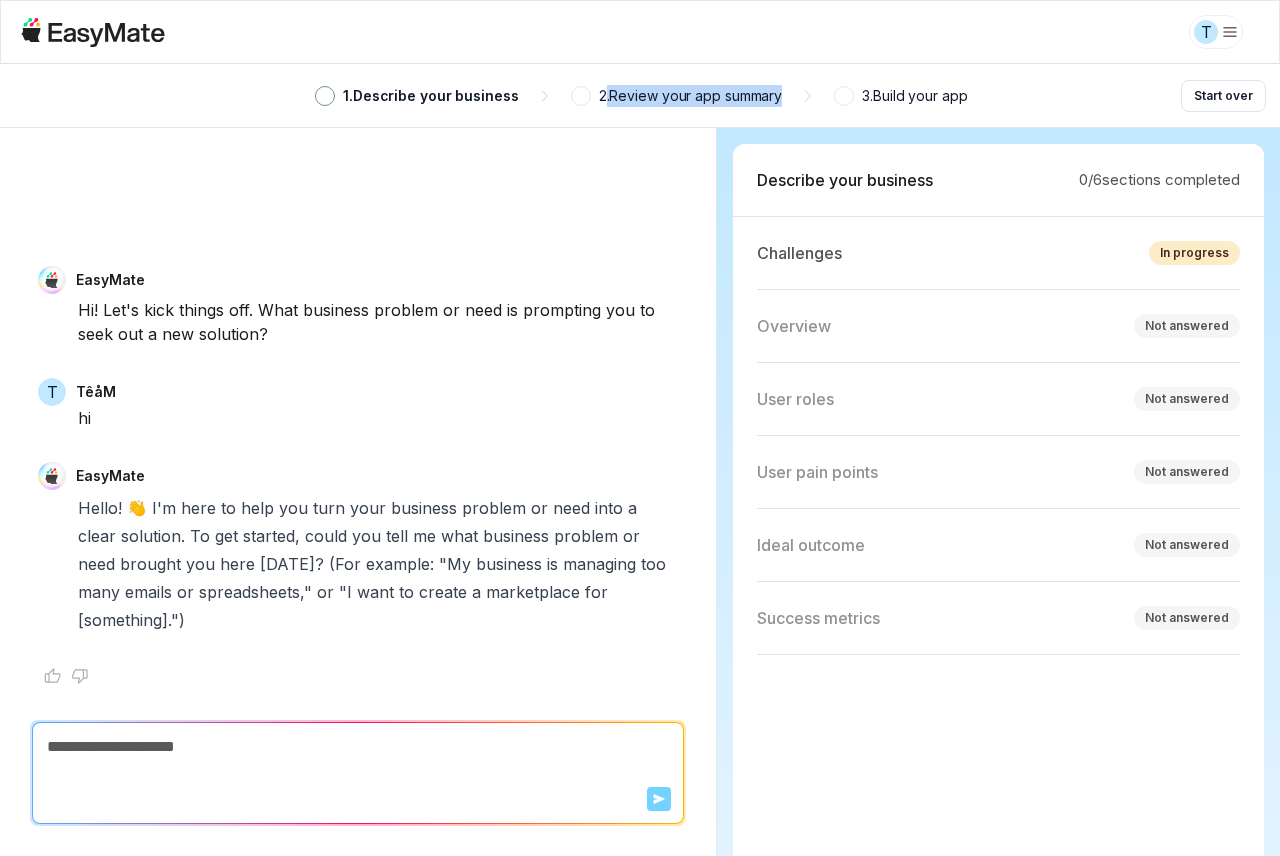 drag, startPoint x: 603, startPoint y: 92, endPoint x: 821, endPoint y: 95, distance: 218.02065 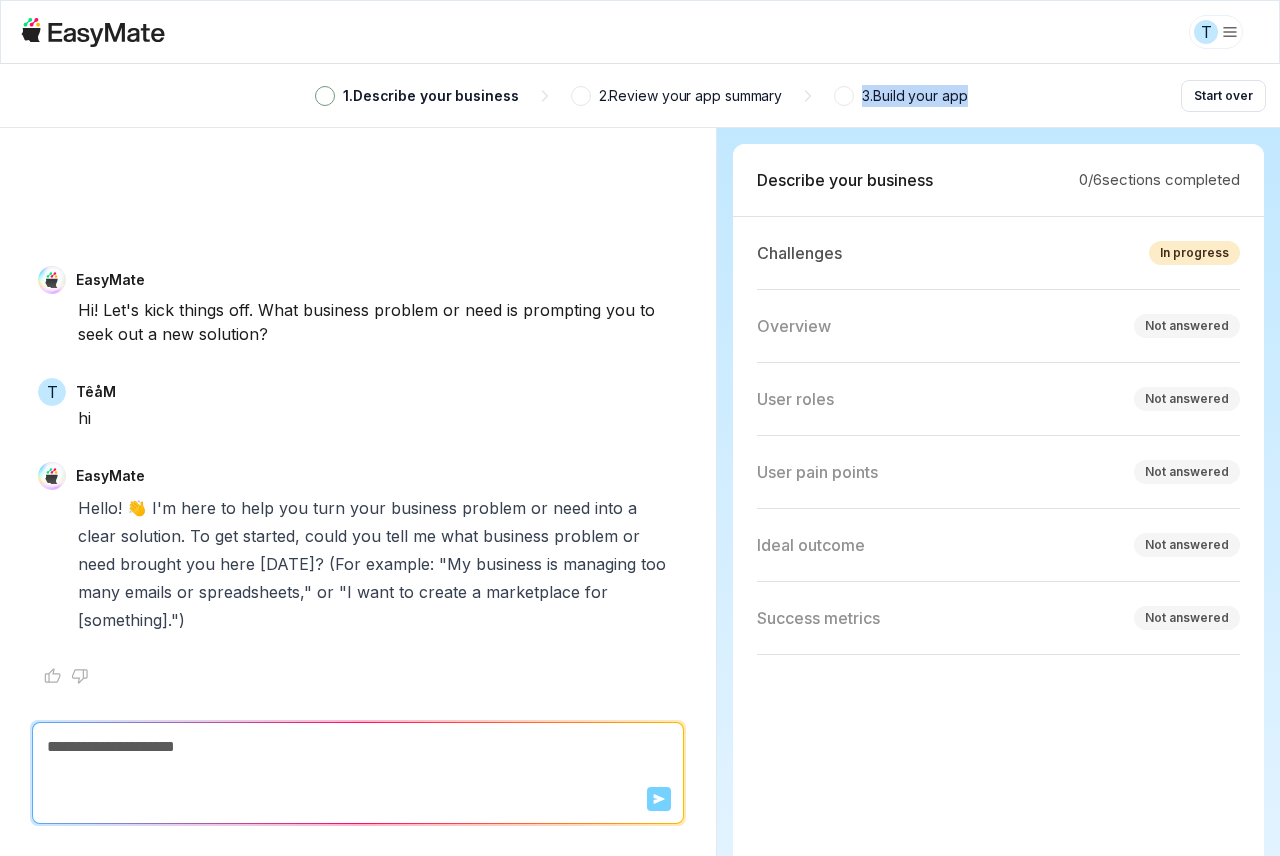 drag, startPoint x: 1021, startPoint y: 102, endPoint x: 835, endPoint y: 124, distance: 187.29655 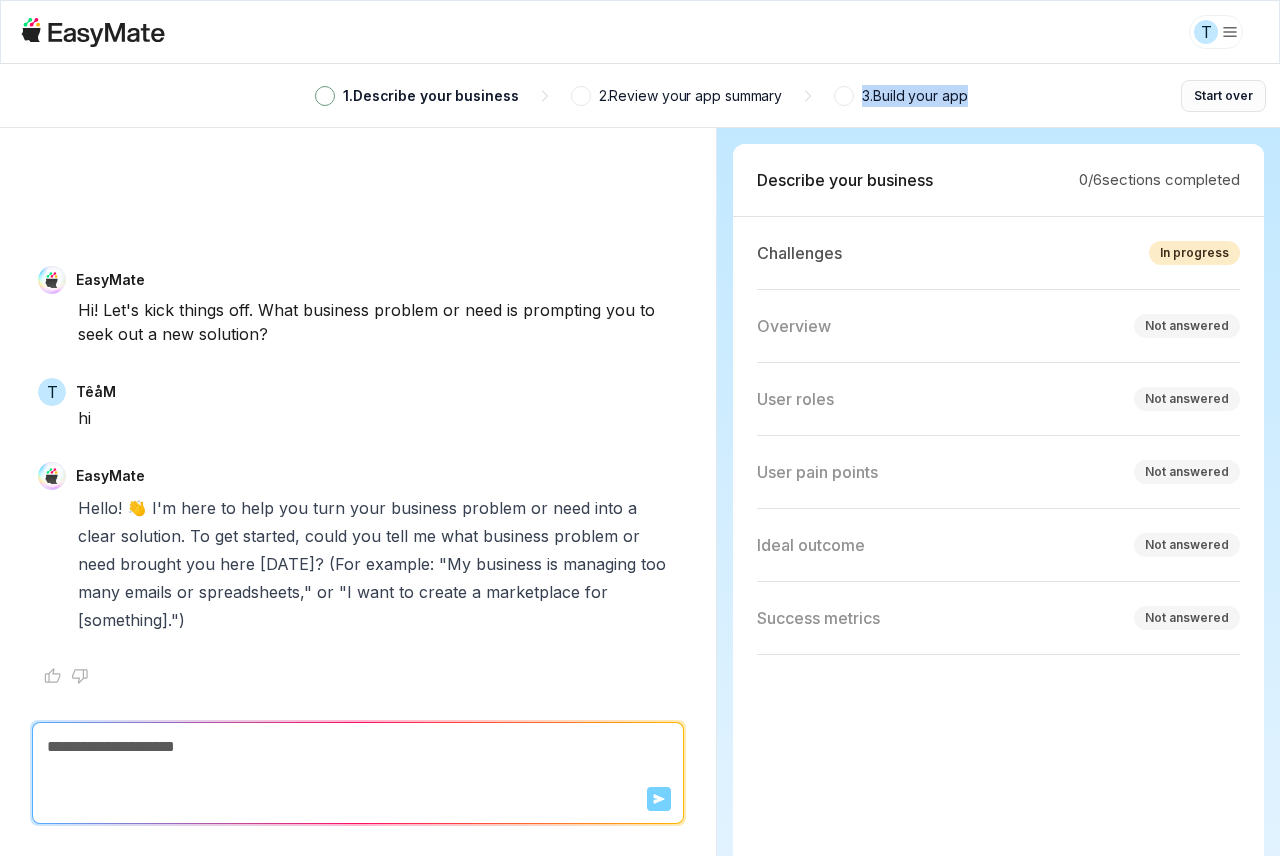 click on "Start over" at bounding box center [1223, 96] 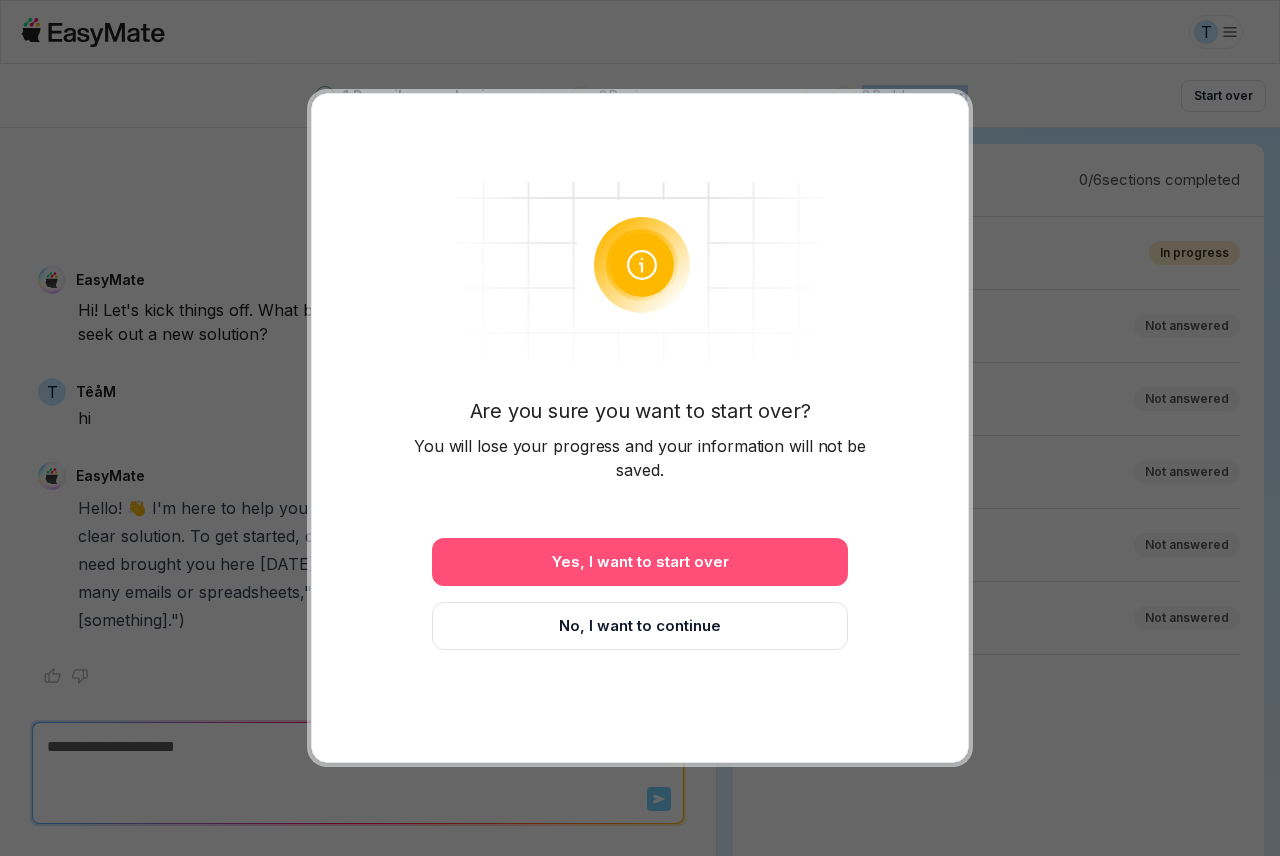 click on "Yes, I want to start over" at bounding box center (640, 562) 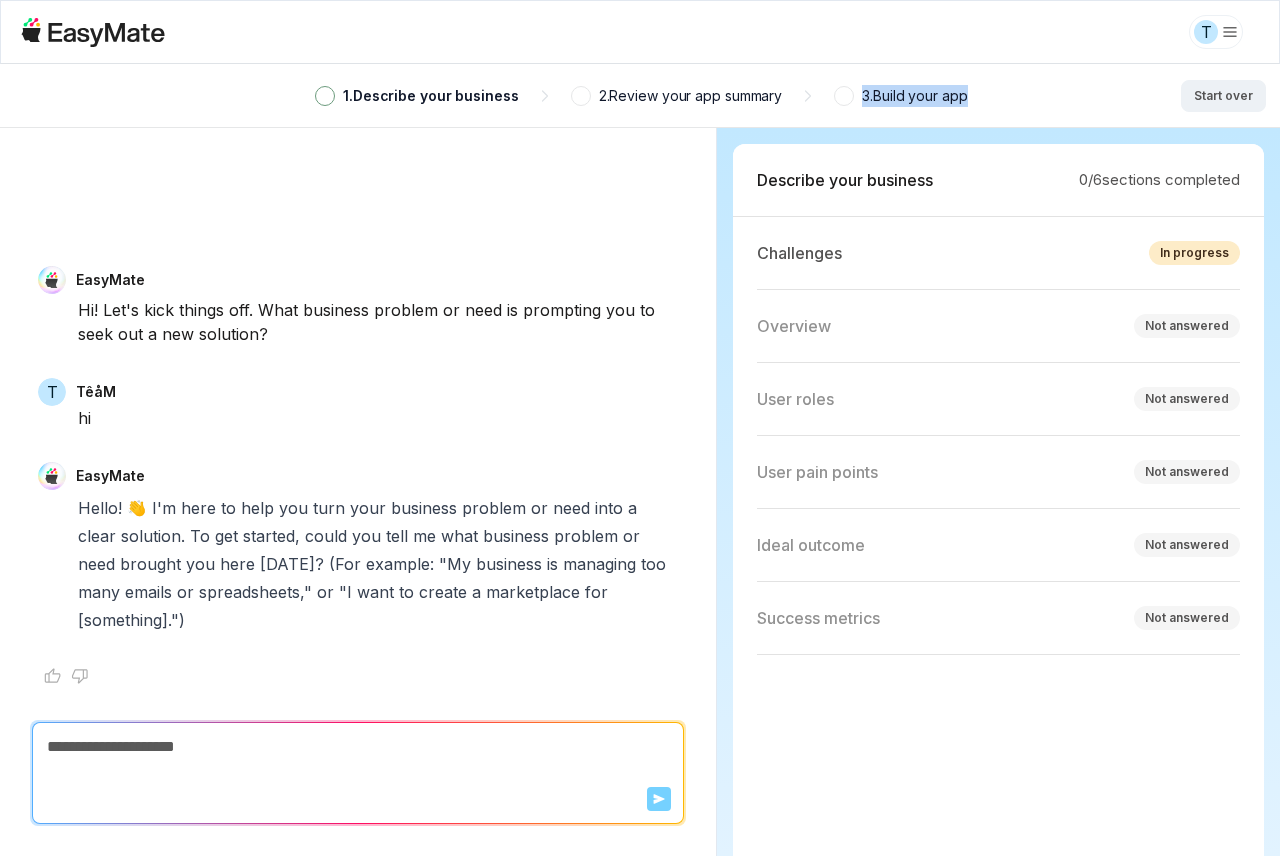 type on "*" 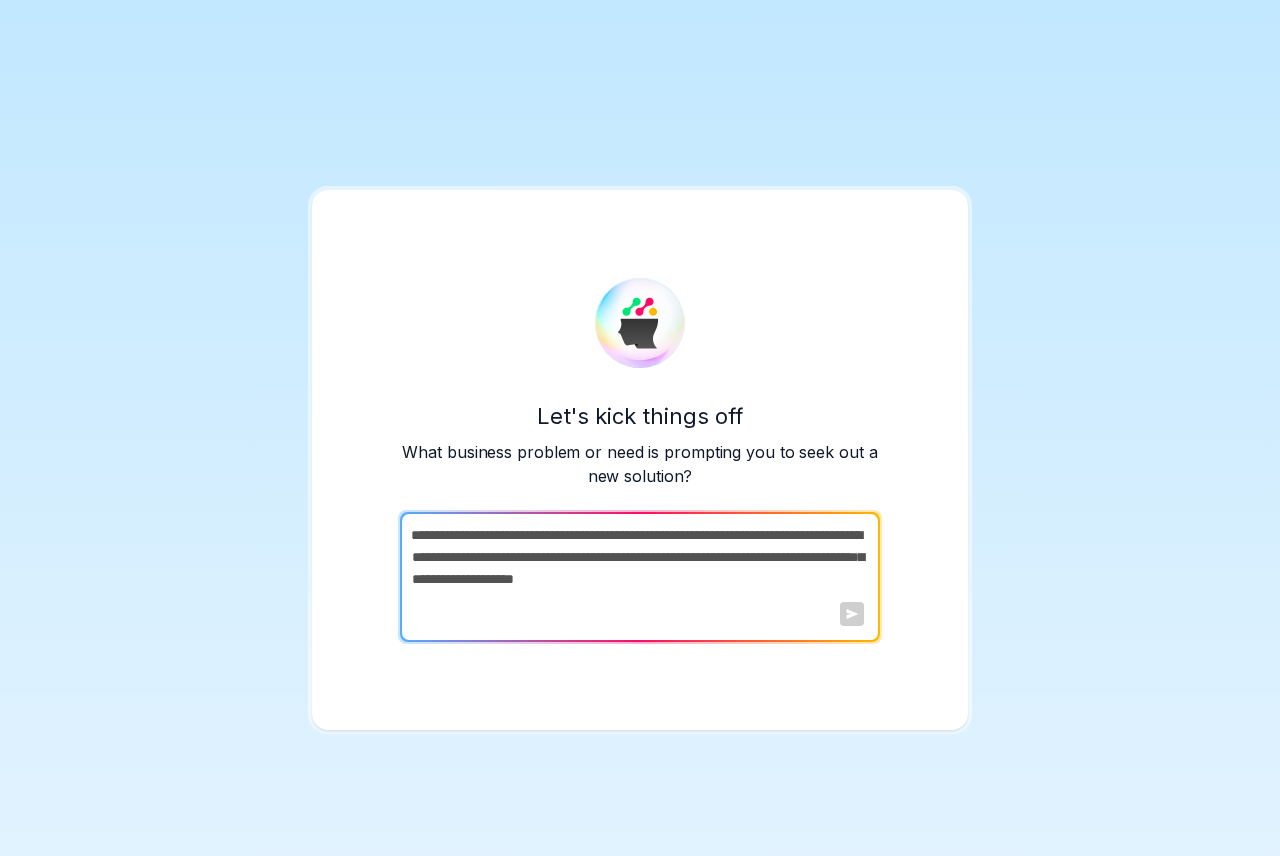 click at bounding box center [638, 577] 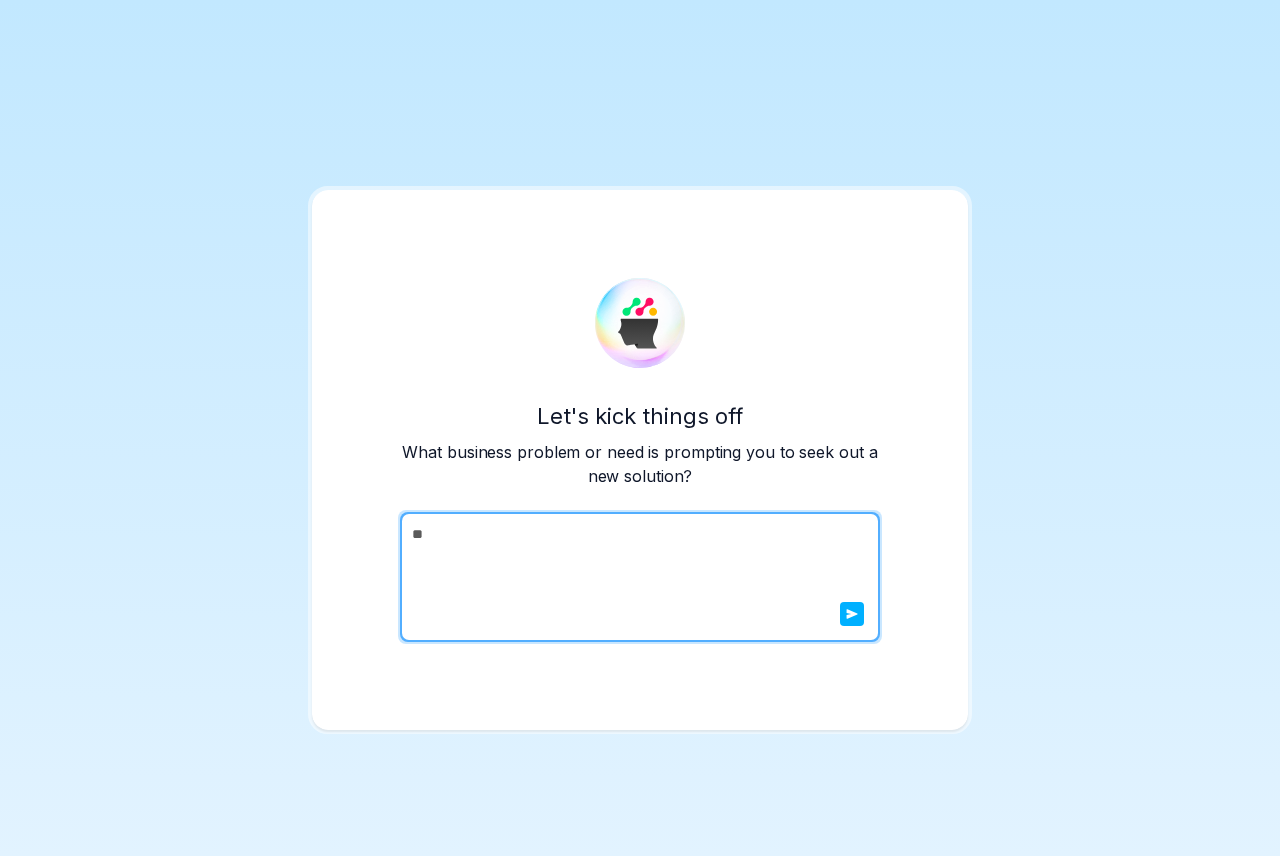 type on "**" 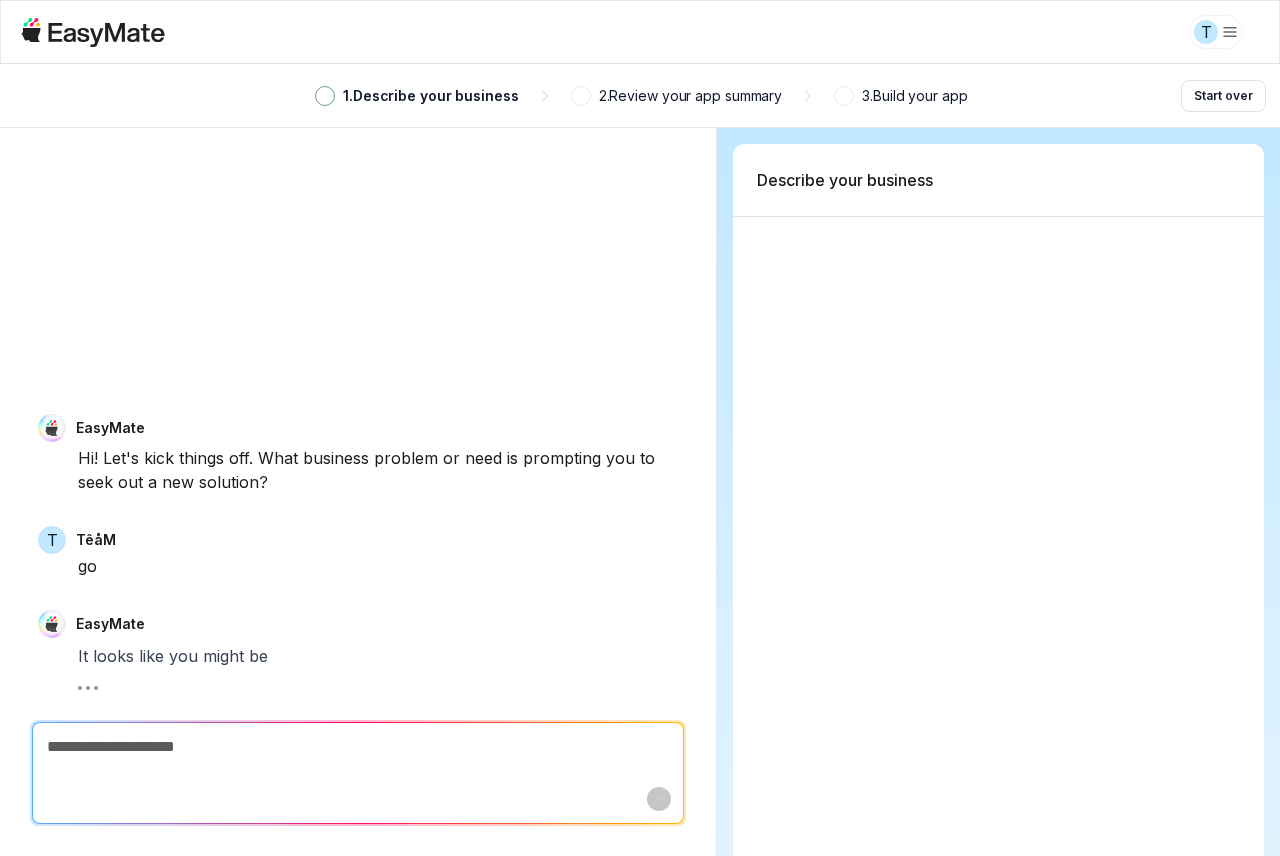 click on "T 1 .  Describe your business 2 .  Review your app summary 3 .  Build your app Start over EasyMate Hi! Let's kick things off. What business problem or need is prompting you to seek out a new solution? T TêåM go EasyMate It   looks   like   you   might   be Scroll to bottom Cancel Describe your business
*" at bounding box center [640, 428] 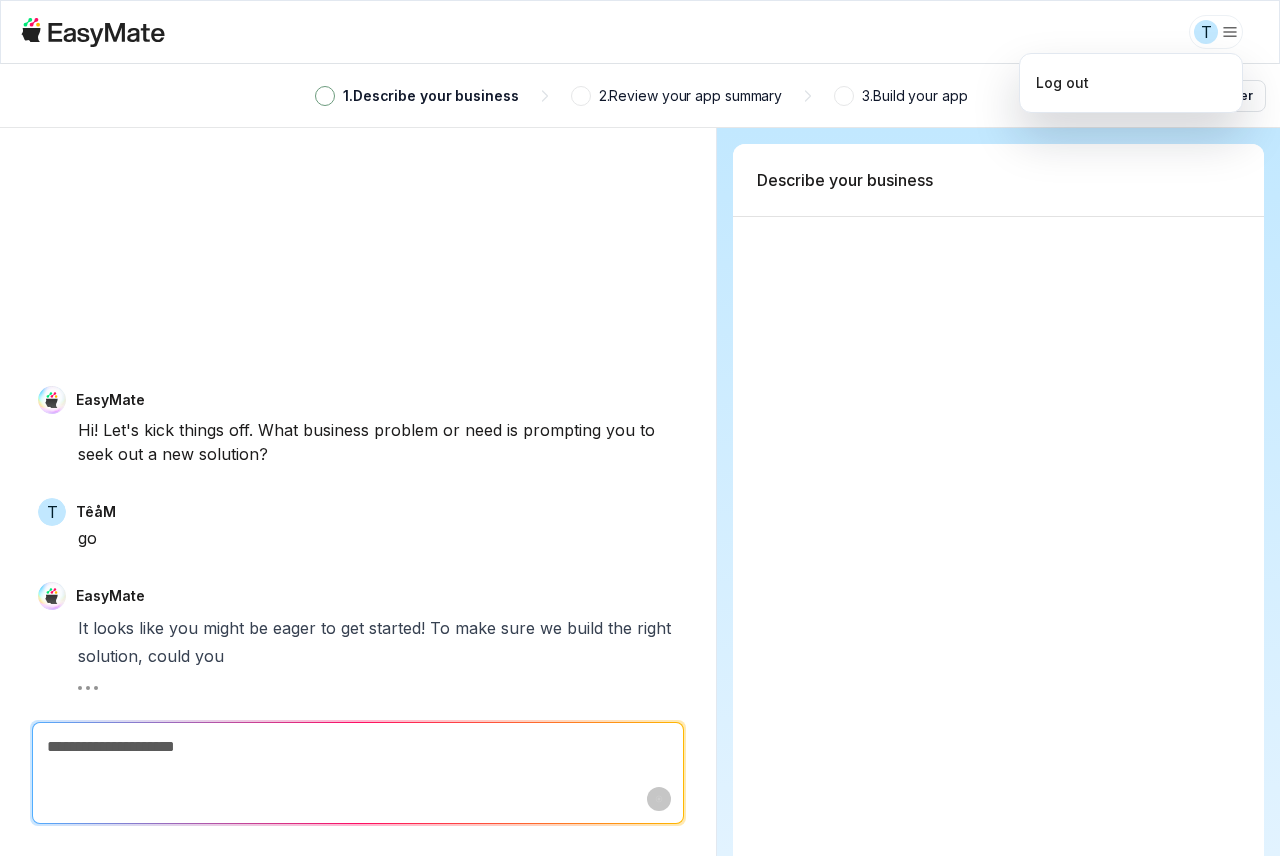 click on "T 1 .  Describe your business 2 .  Review your app summary 3 .  Build your app Start over EasyMate Hi! Let's kick things off. What business problem or need is prompting you to seek out a new solution? T TêåM go EasyMate It   looks   like   you   might   be   eager   to   get   started!   To   make   sure   we   build   the   right   solution,   could   you Scroll to bottom Cancel Describe your business
* Log out" at bounding box center (640, 428) 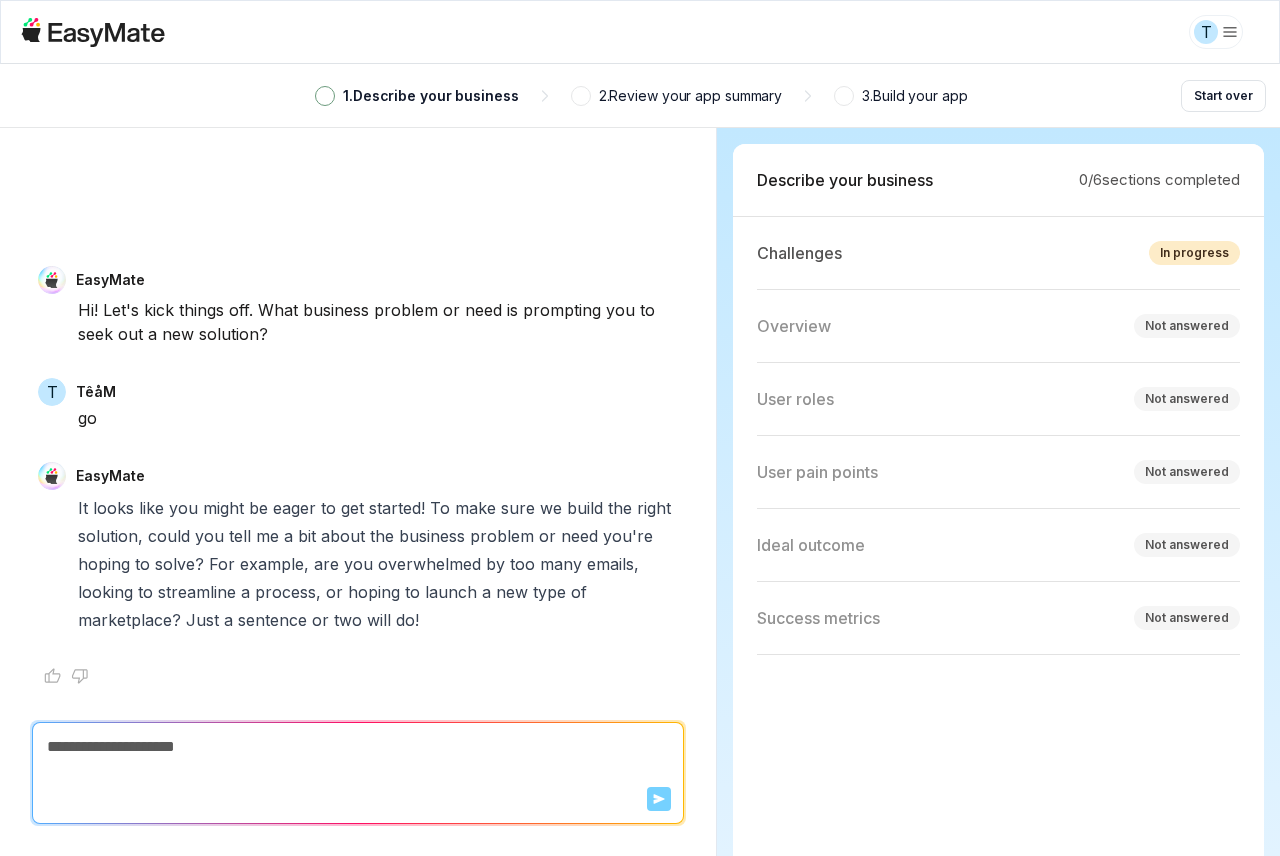 click at bounding box center (358, 747) 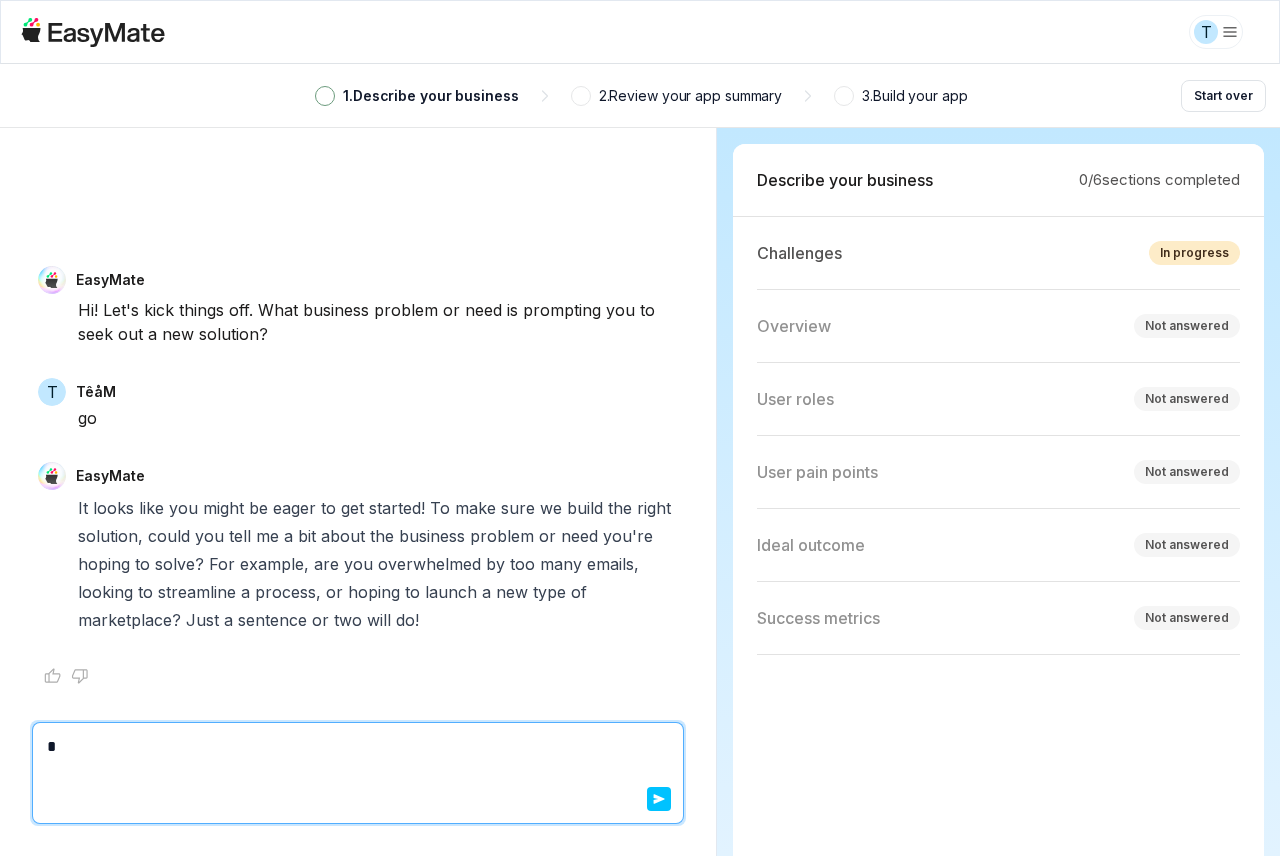 type on "*" 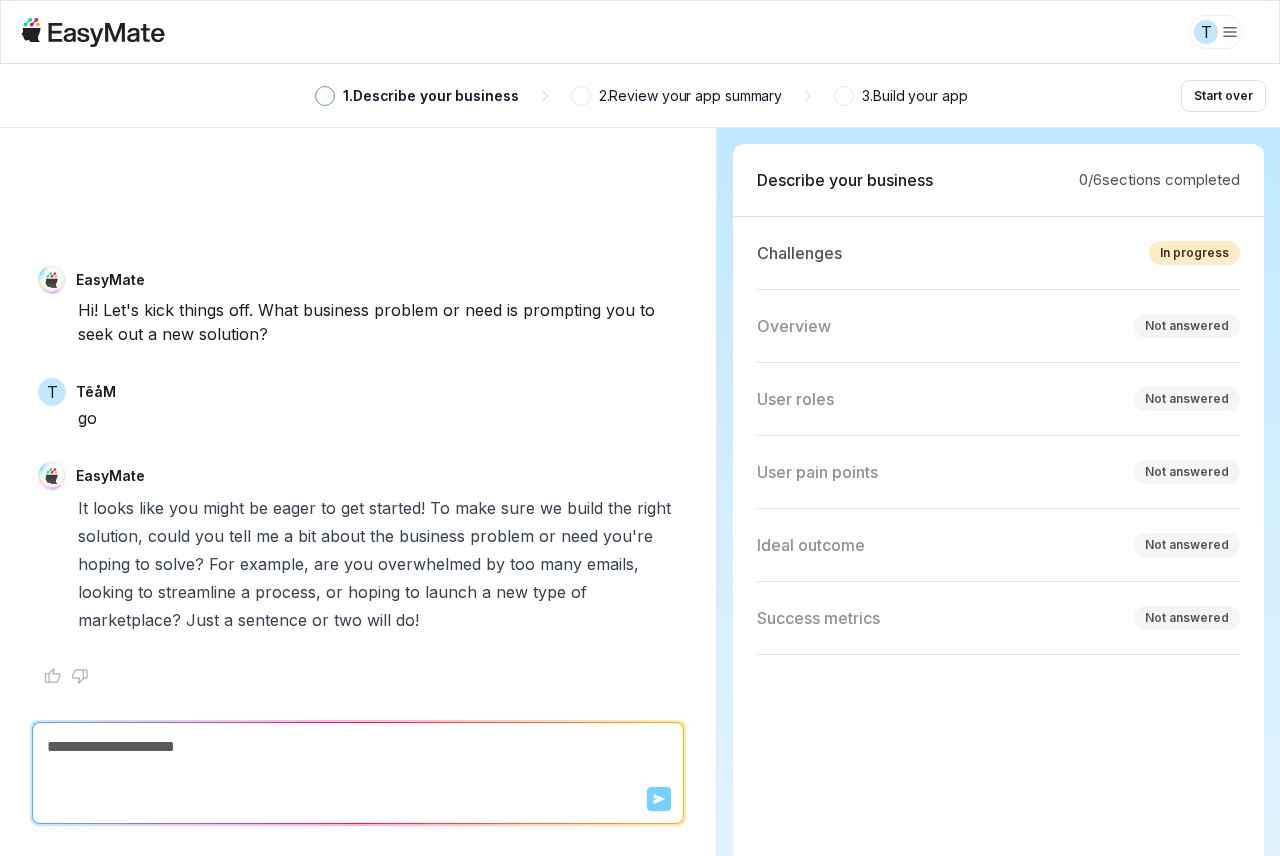 type on "*" 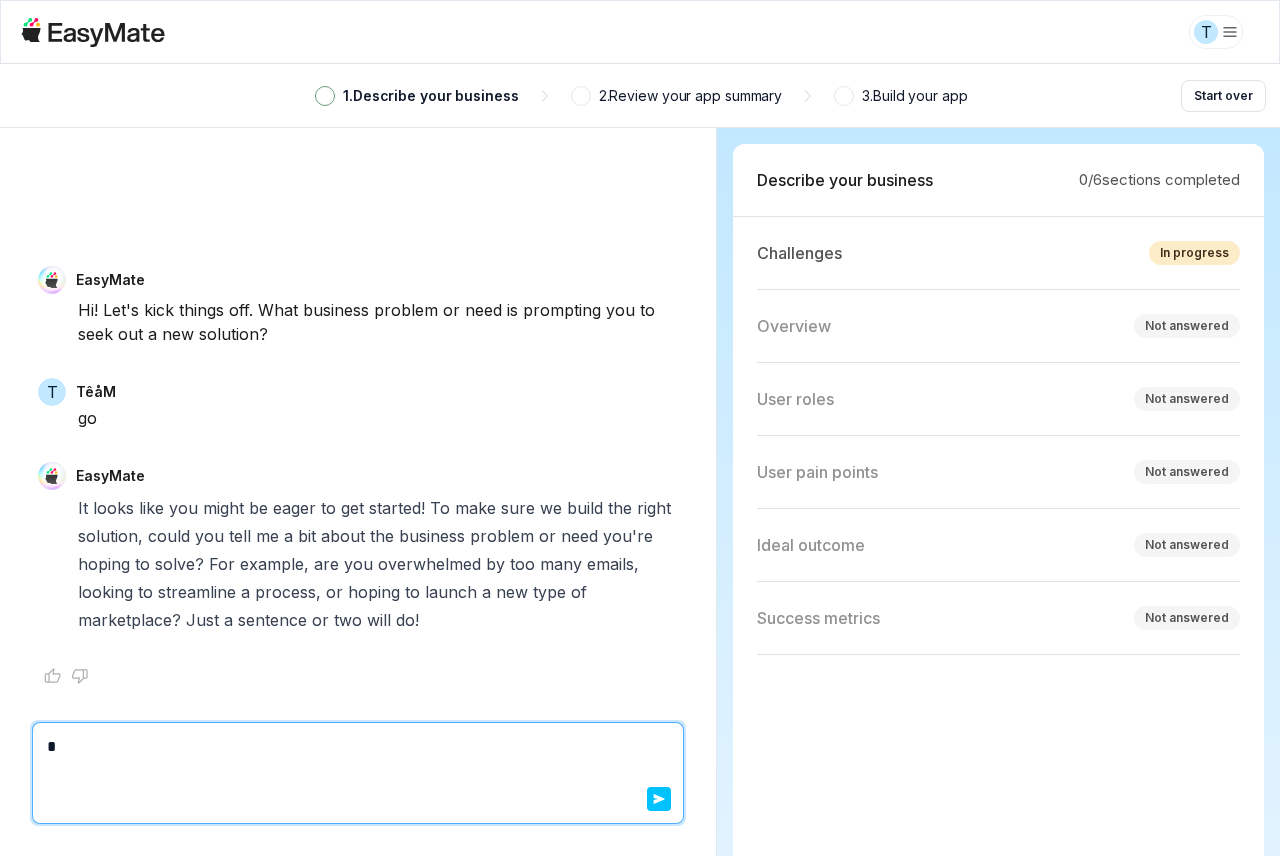type on "*" 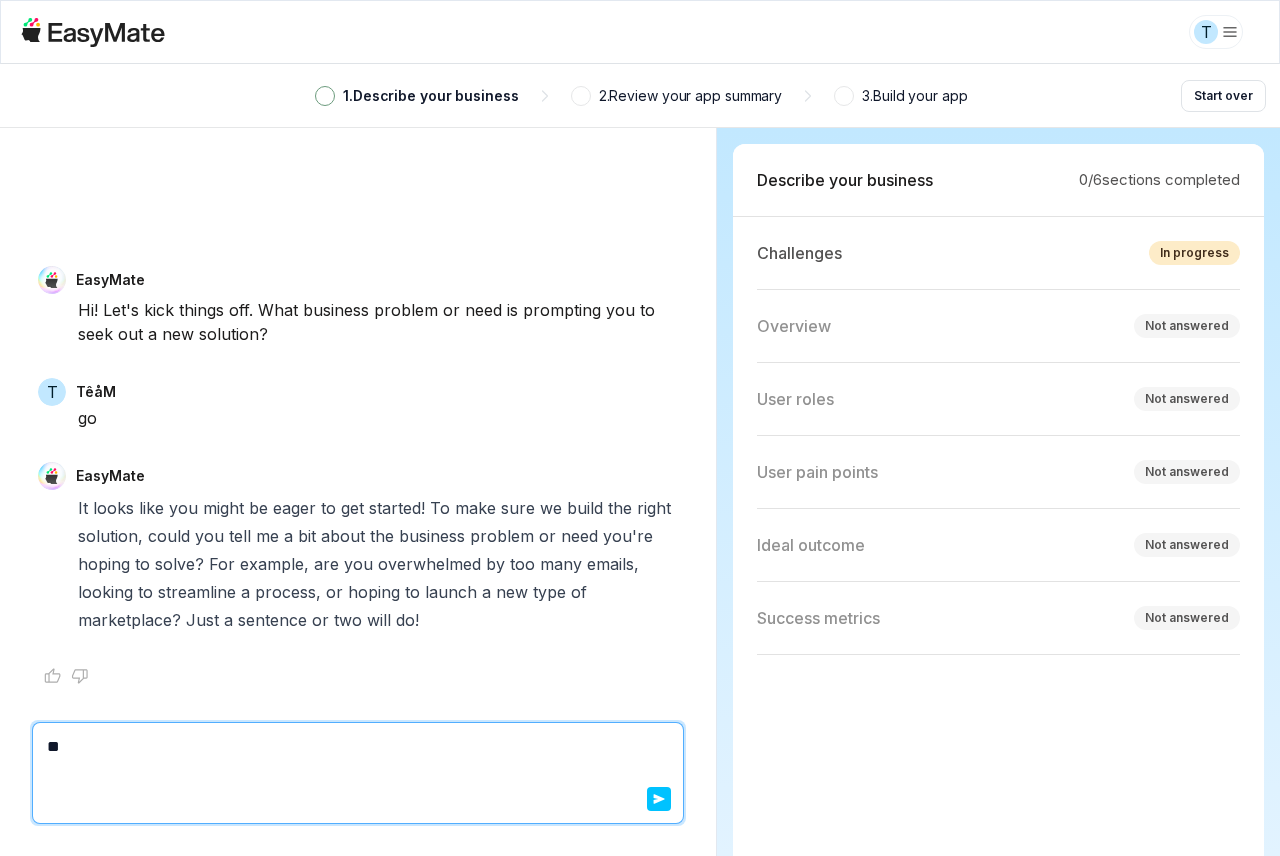 type on "*" 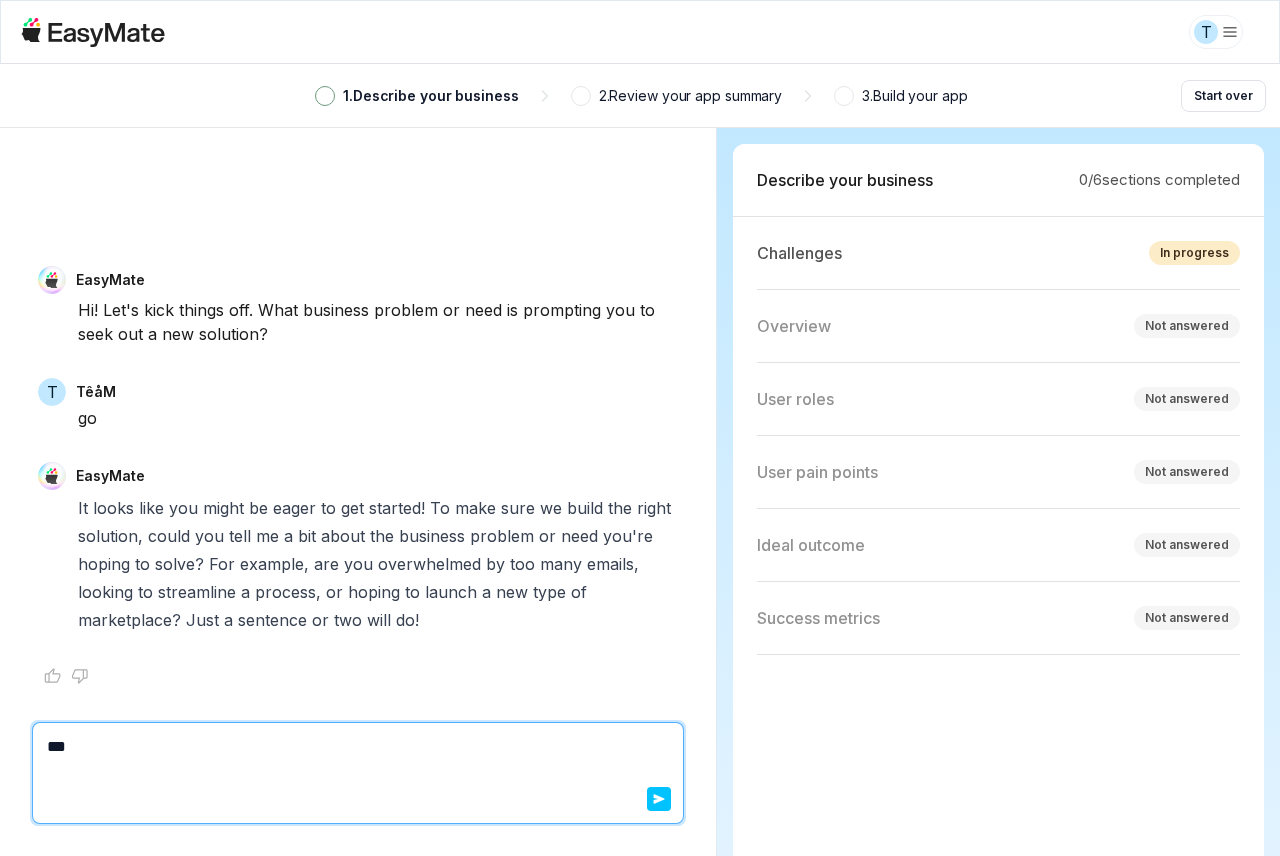type on "*" 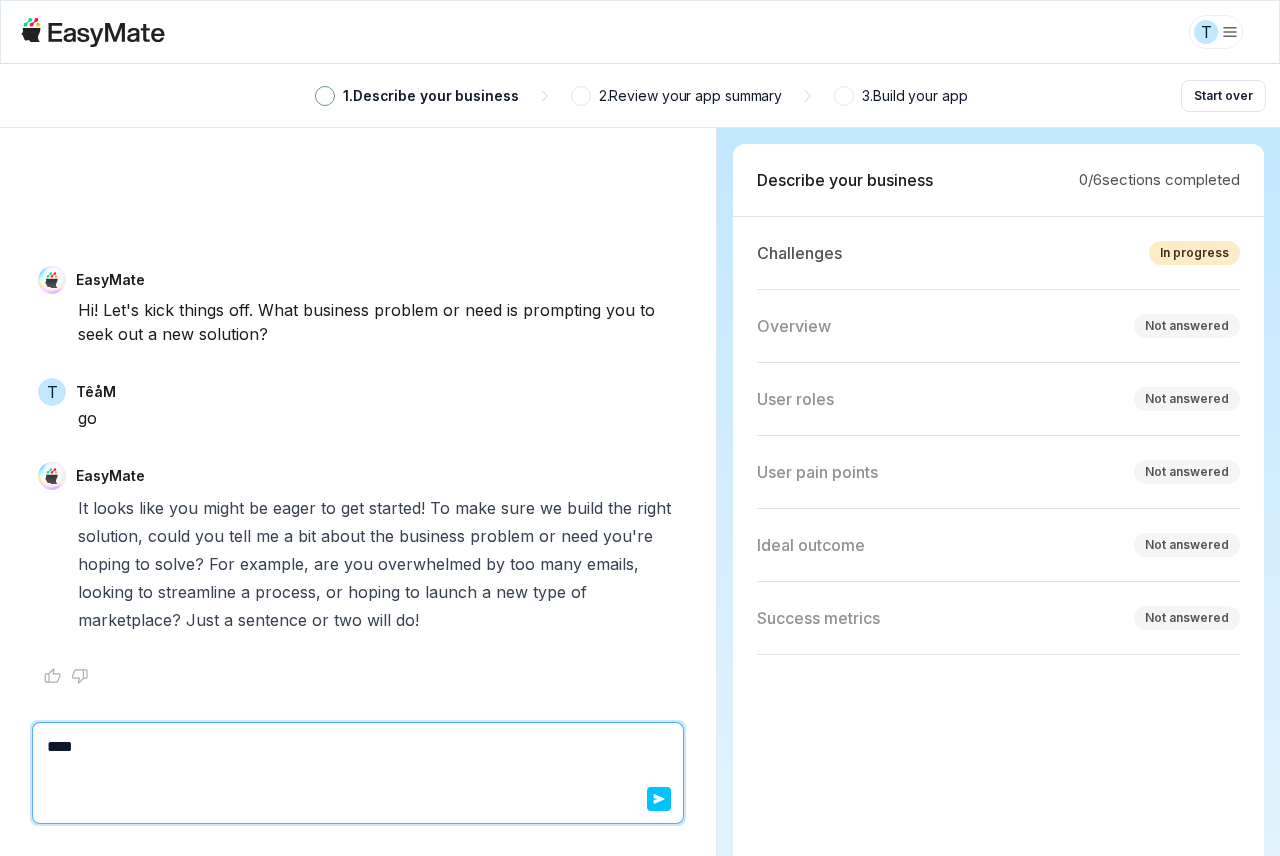 type on "*" 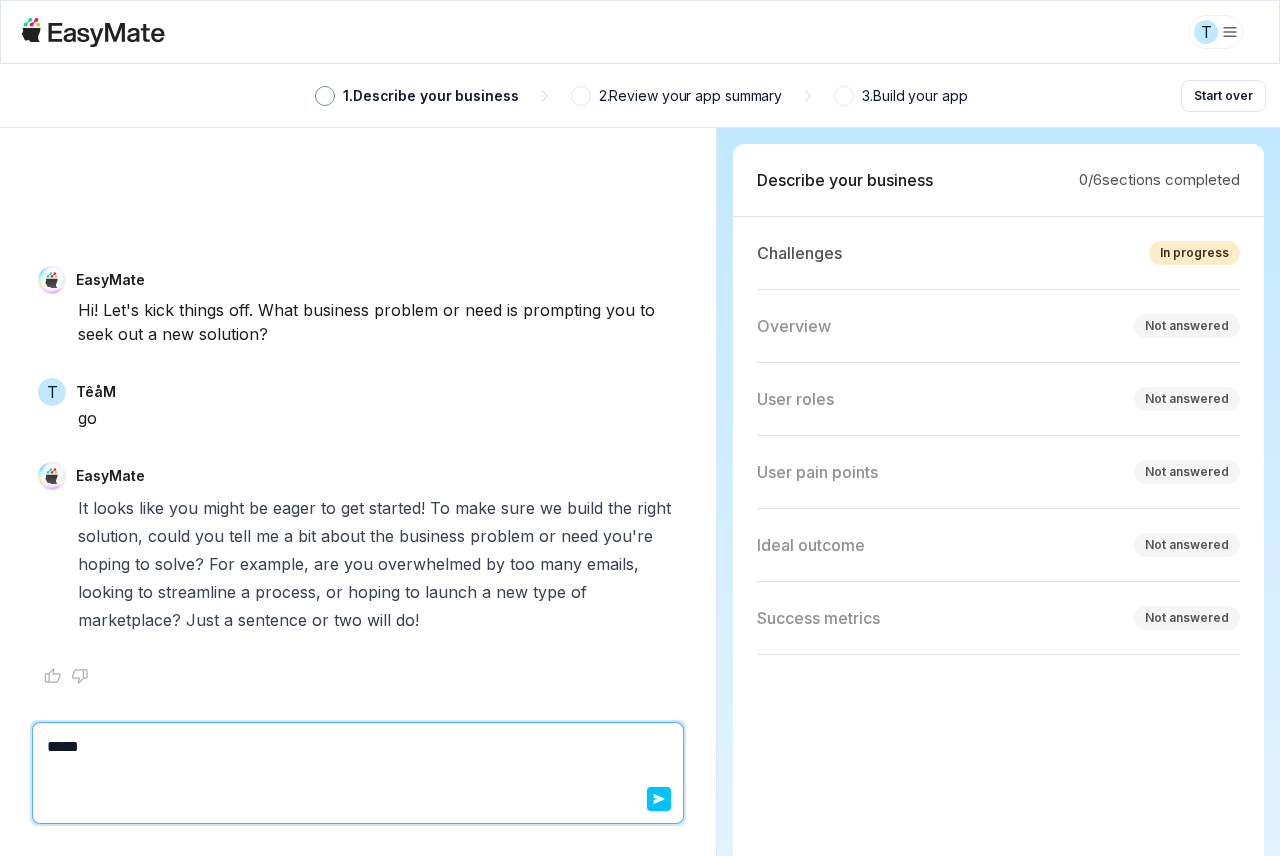 type on "*" 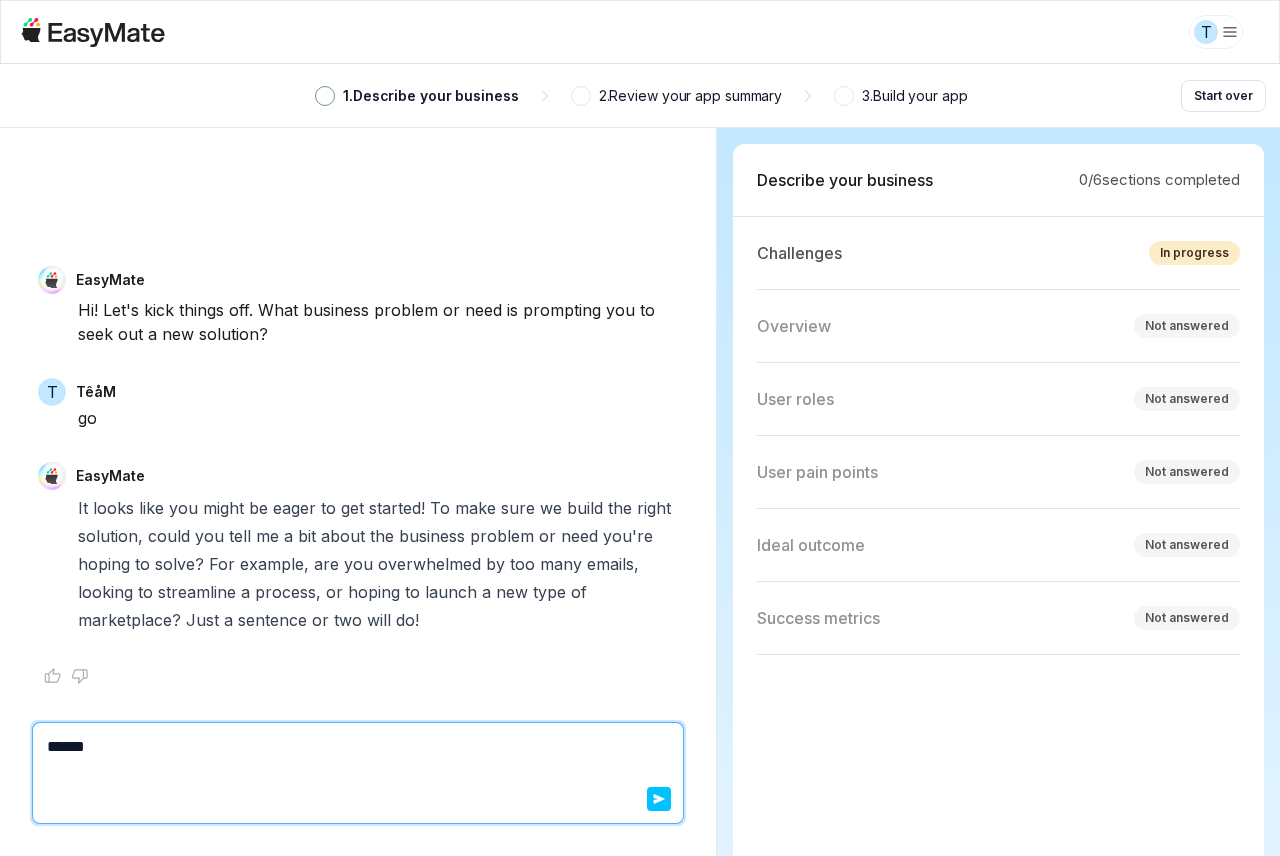 type on "*" 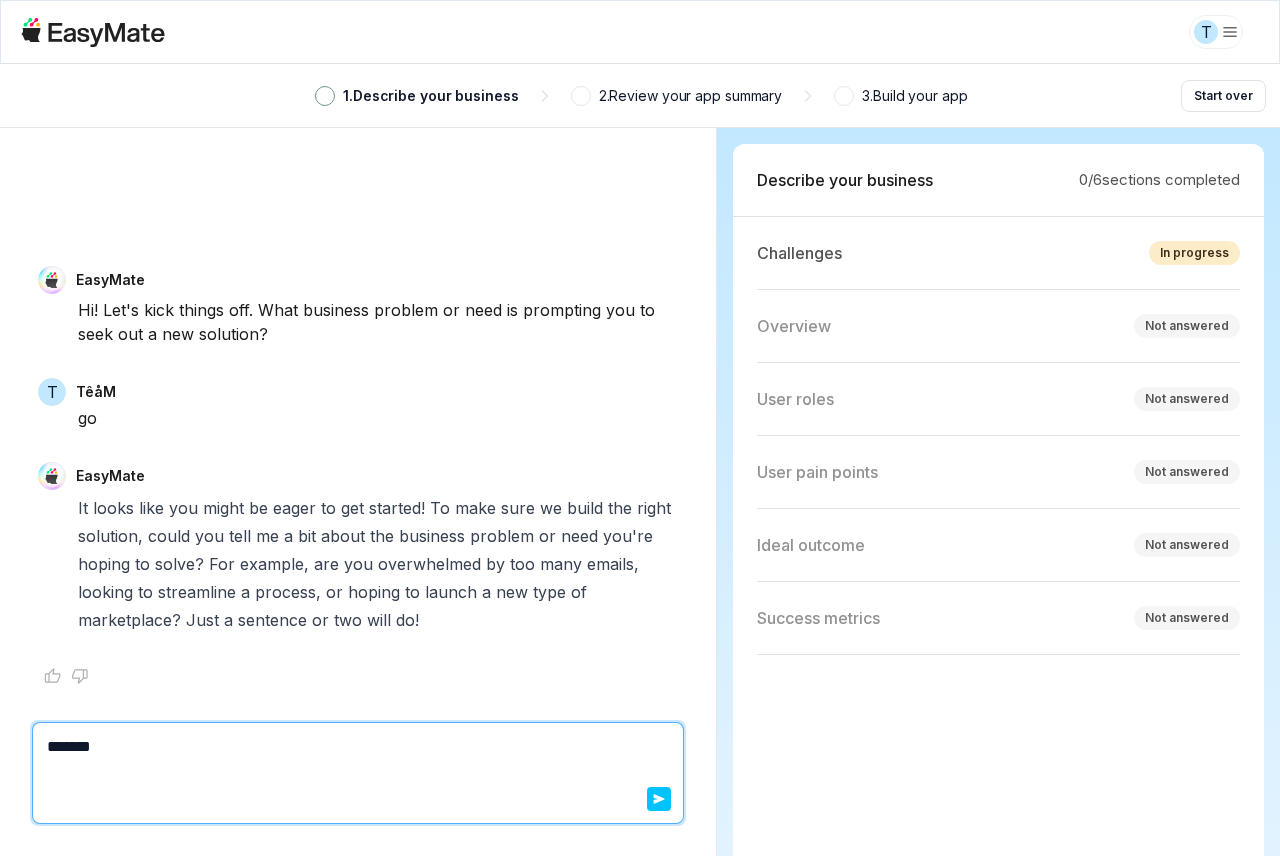 type on "*" 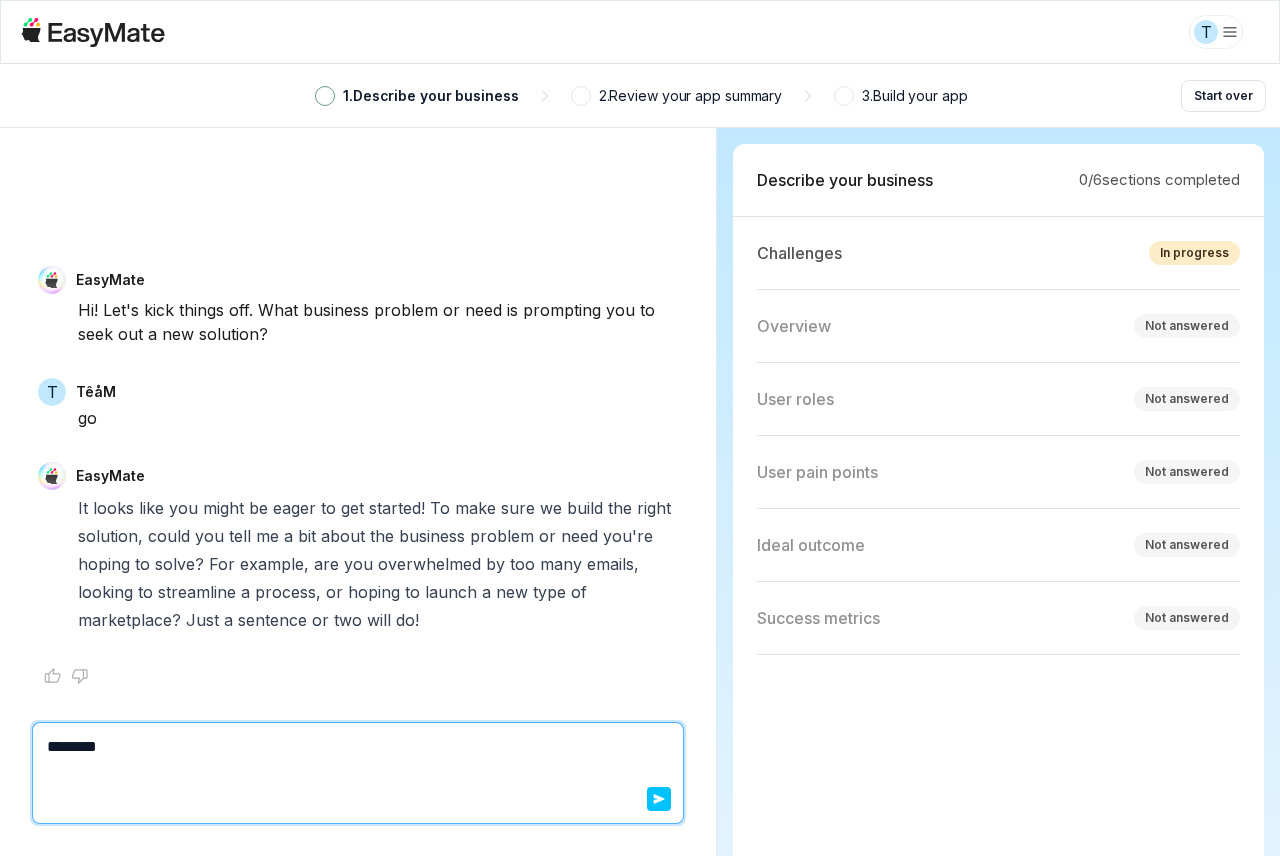 type on "*" 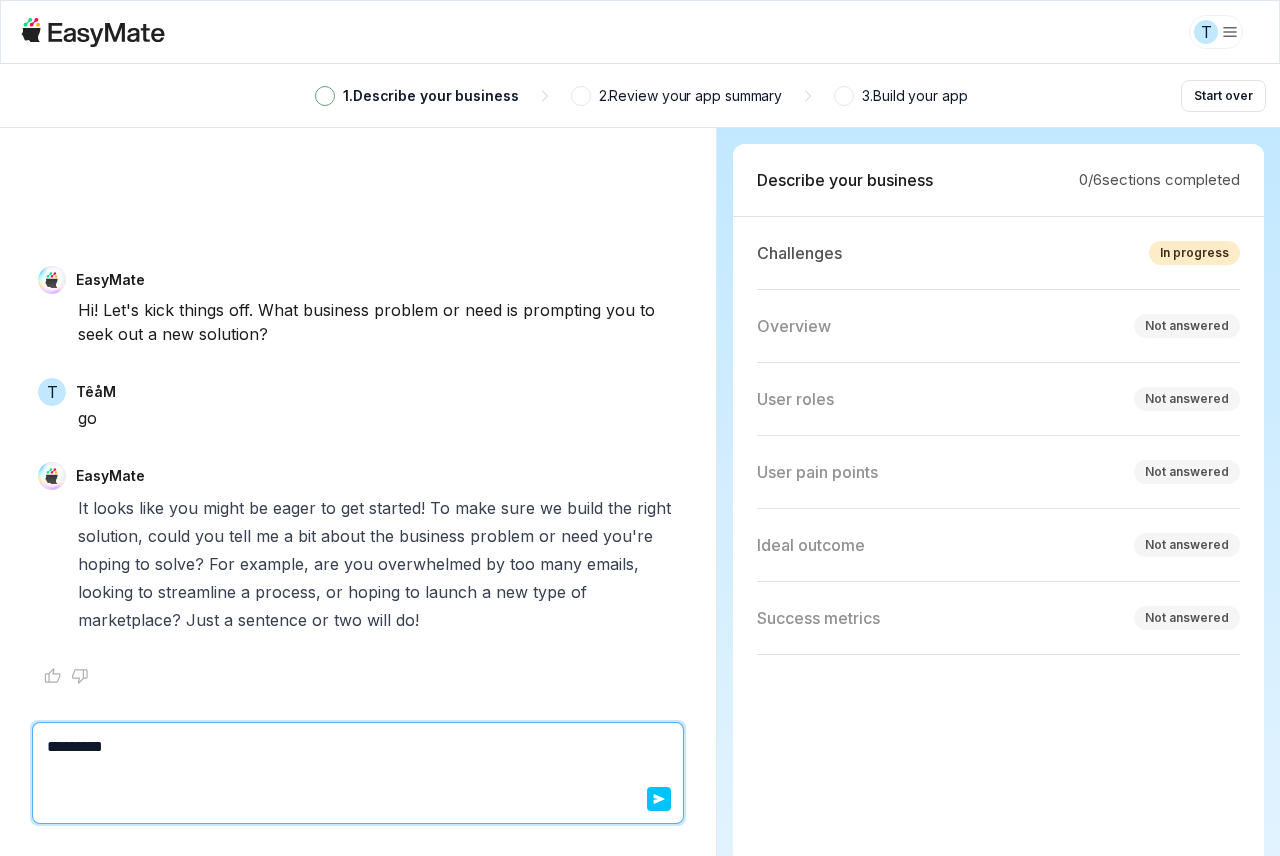 type on "*********" 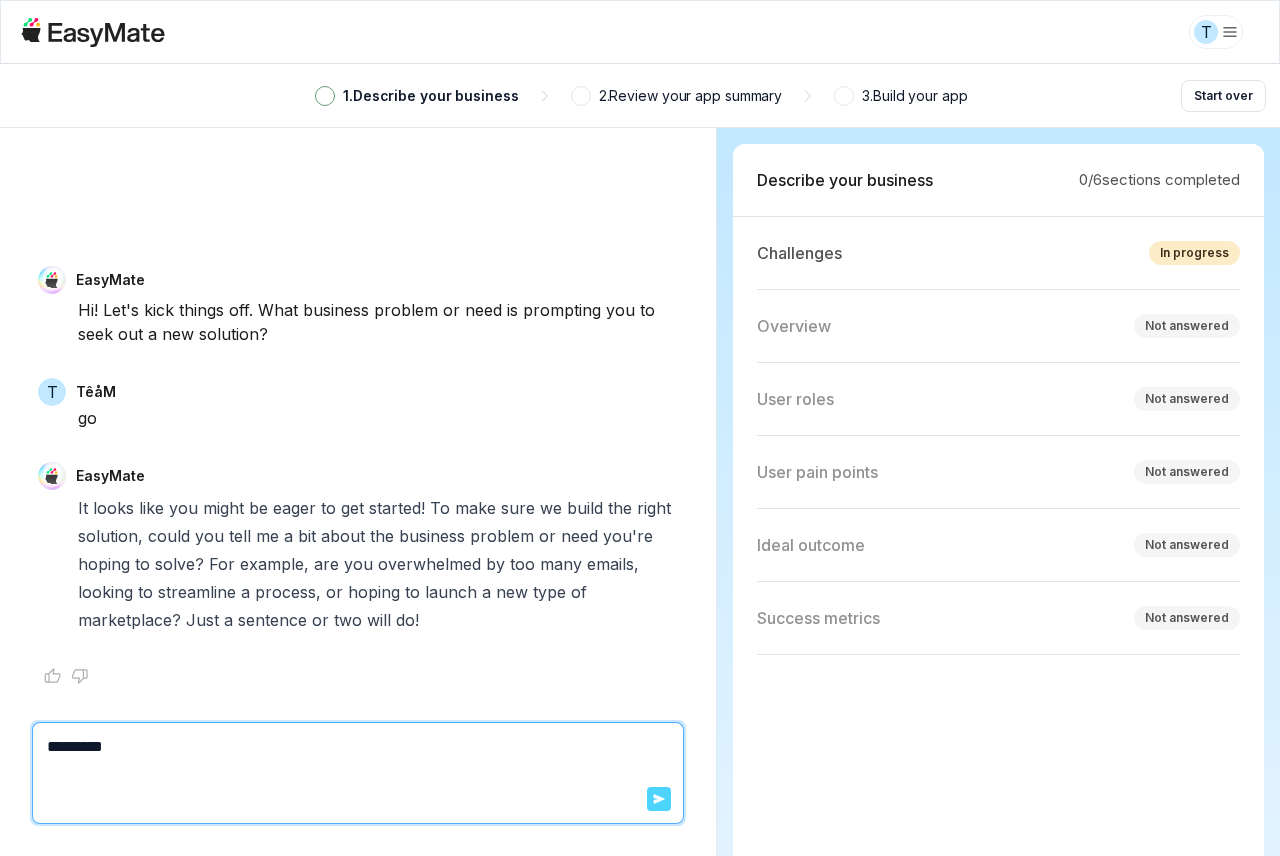 click 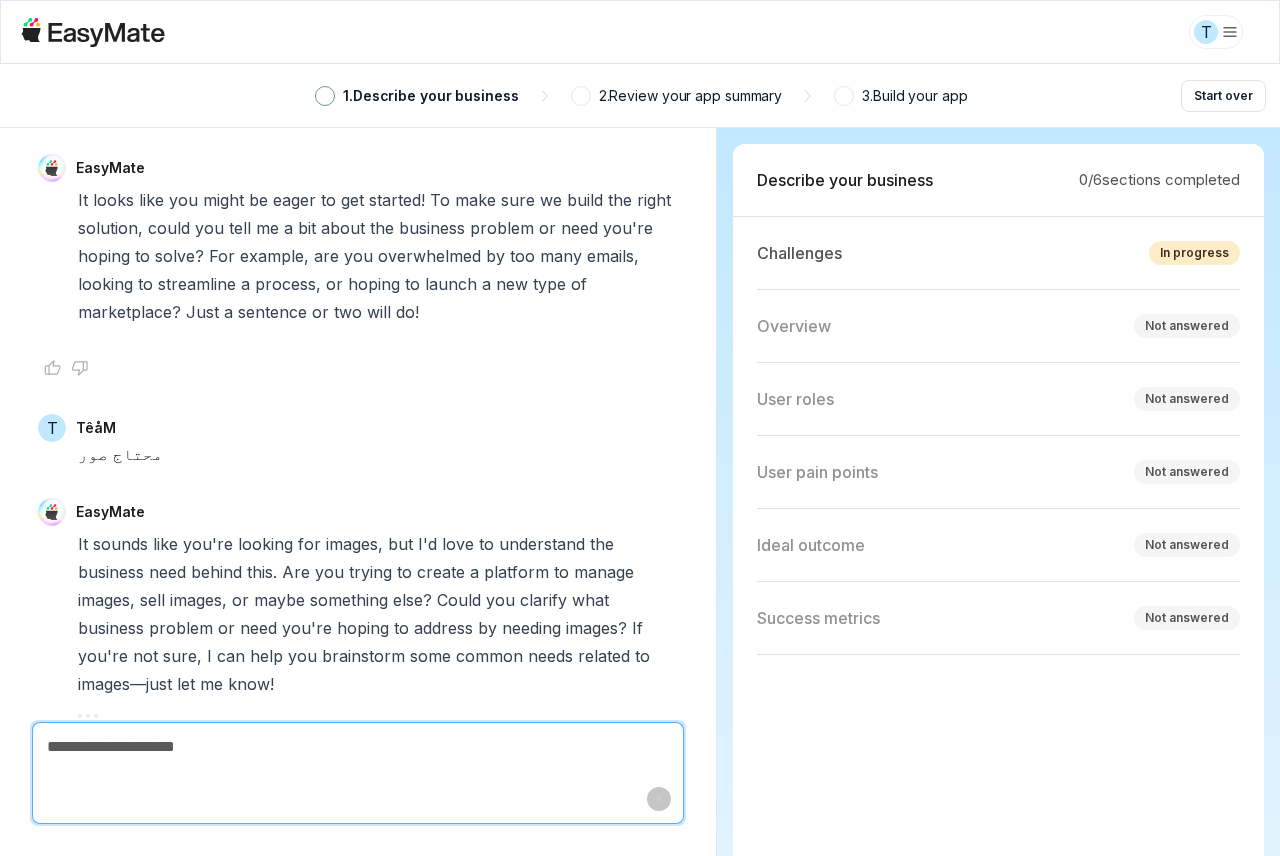 scroll, scrollTop: 600, scrollLeft: 0, axis: vertical 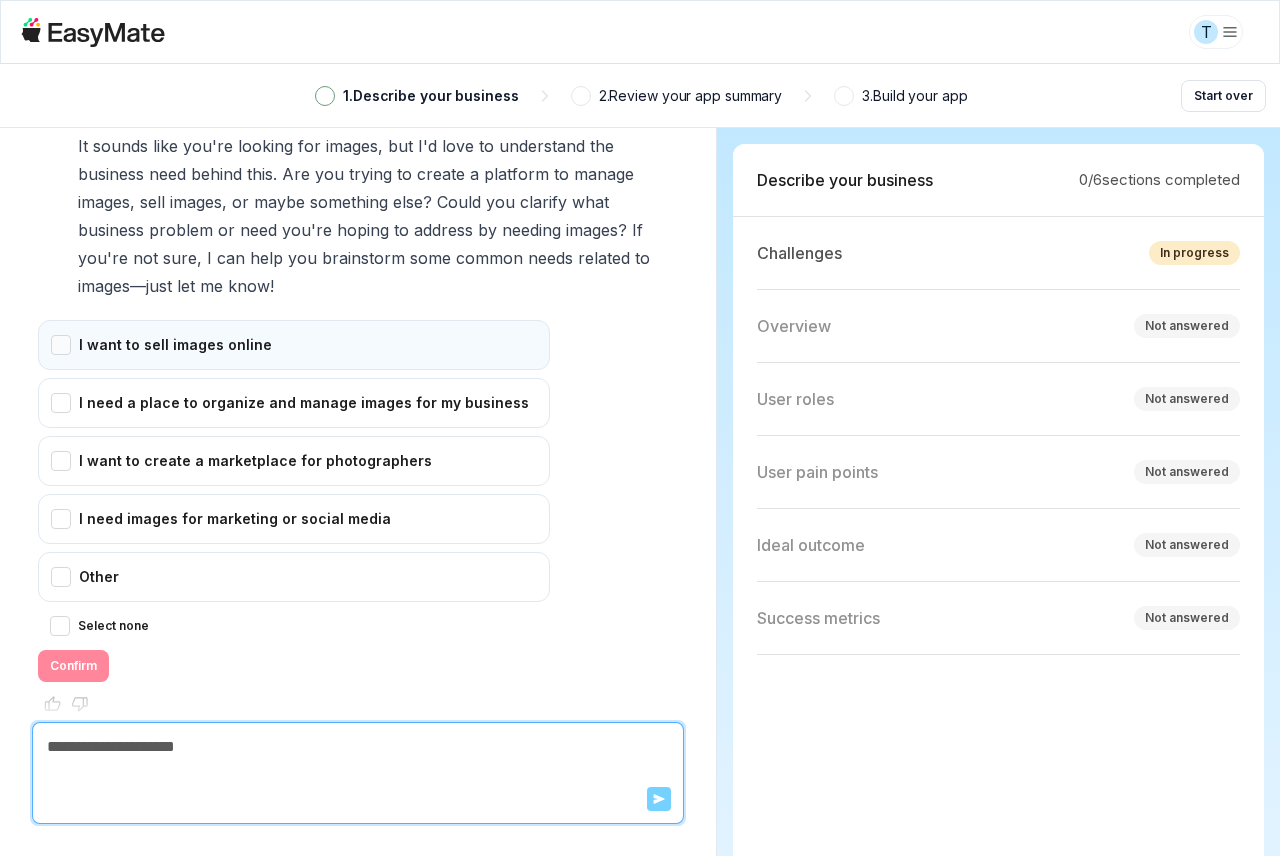 click on "I want to sell images online" at bounding box center (294, 345) 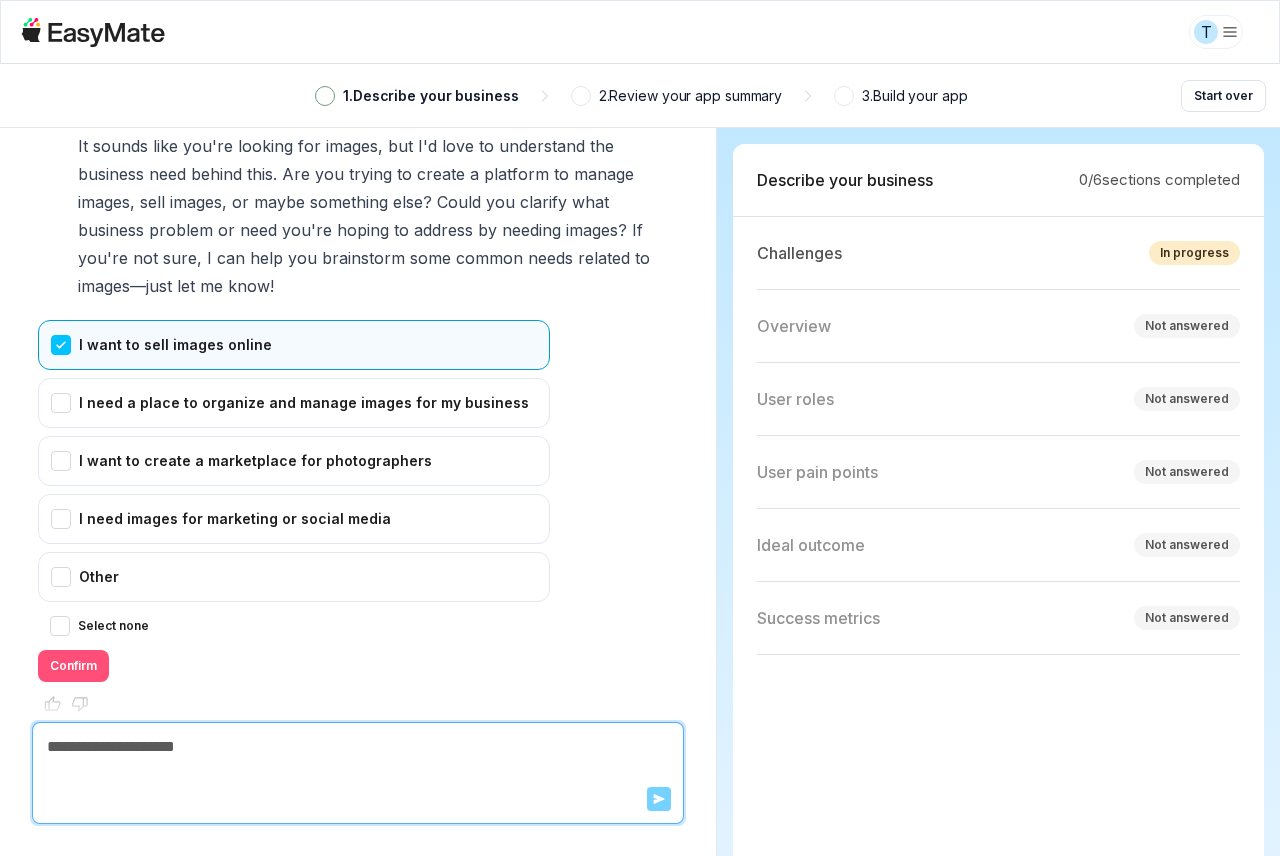 click on "Confirm" at bounding box center (73, 666) 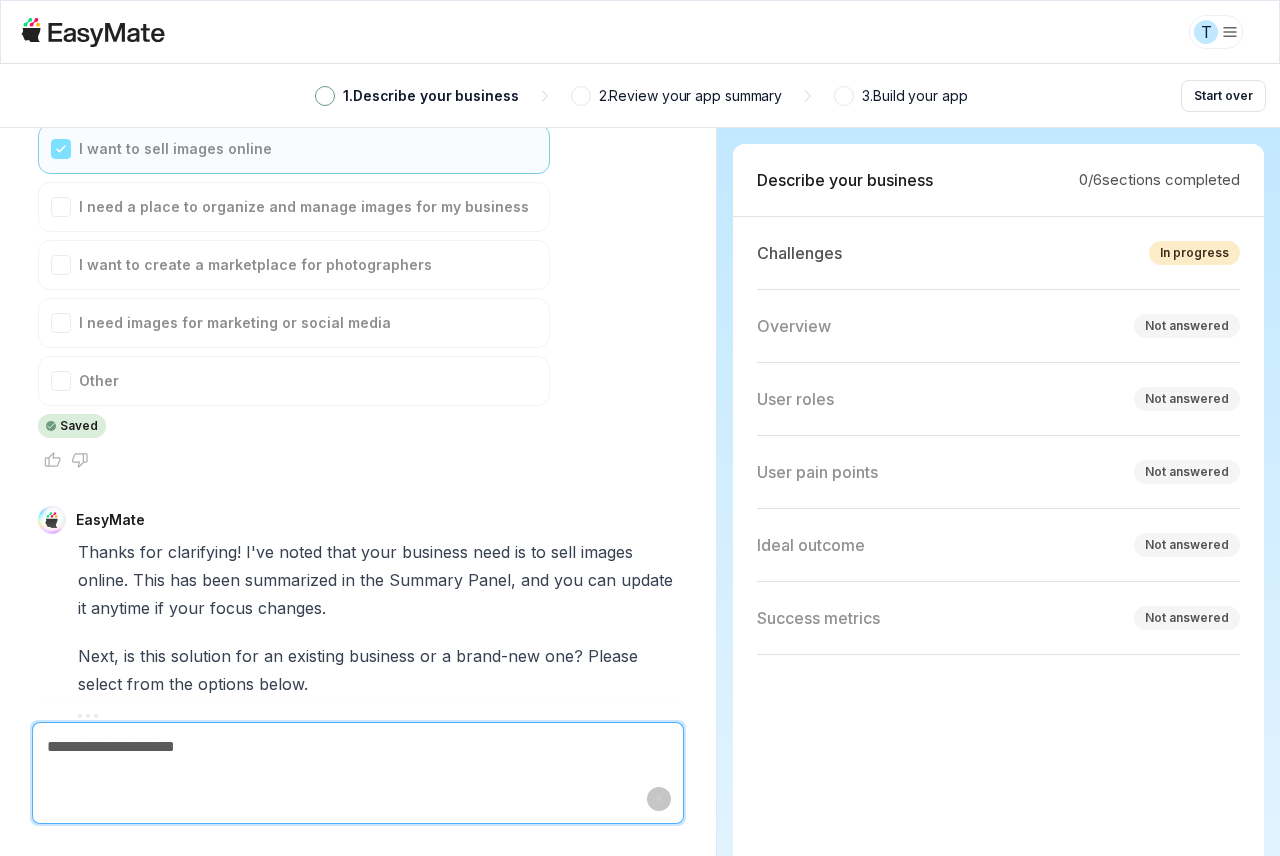 scroll, scrollTop: 940, scrollLeft: 0, axis: vertical 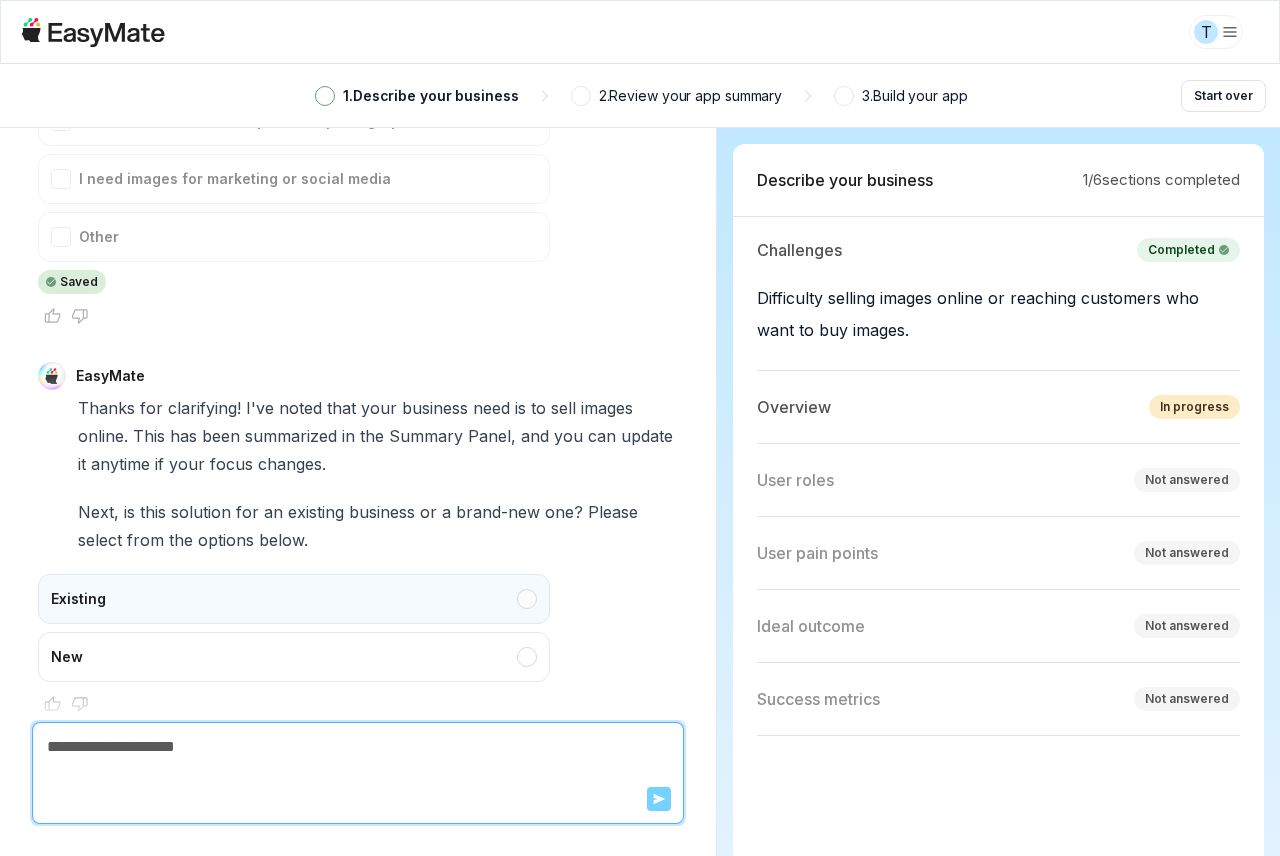 click on "Existing" at bounding box center (294, 599) 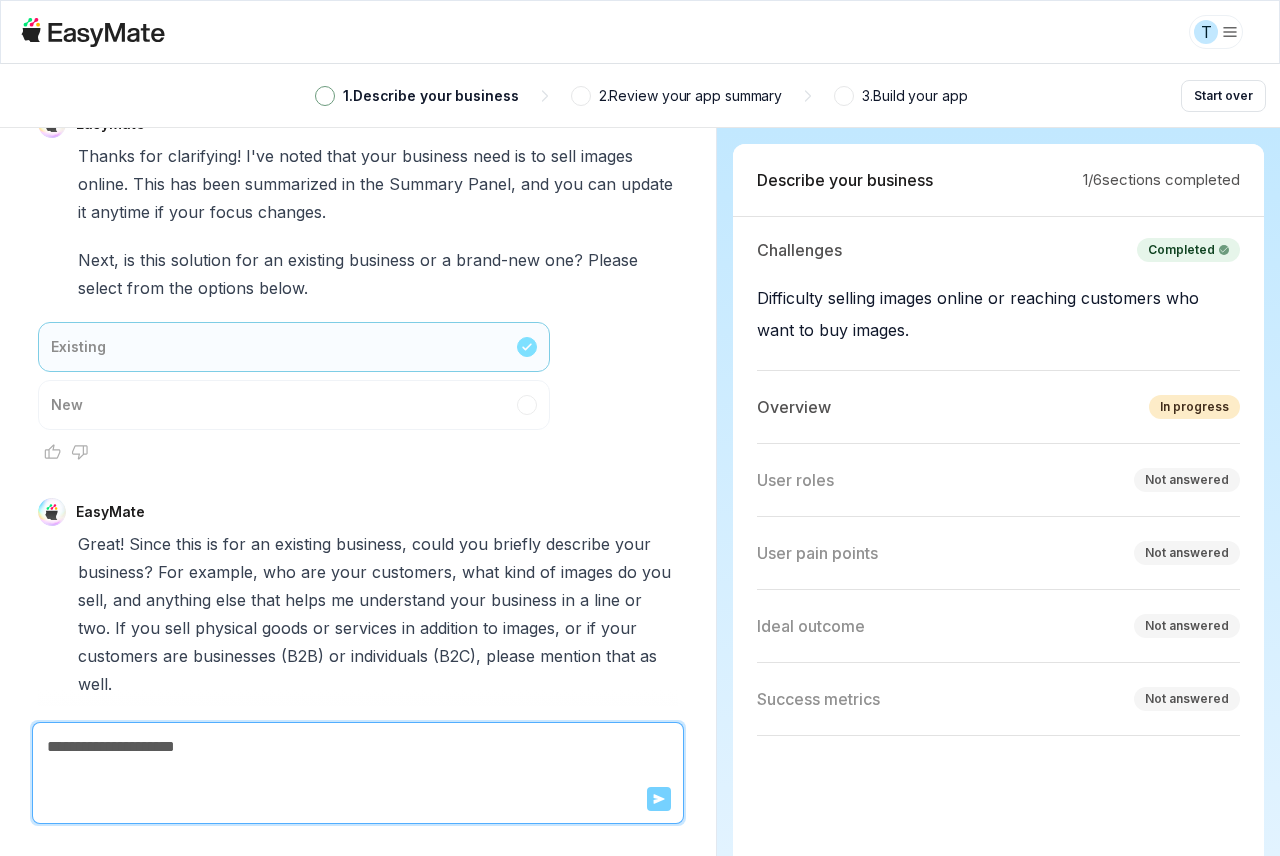 scroll, scrollTop: 1228, scrollLeft: 0, axis: vertical 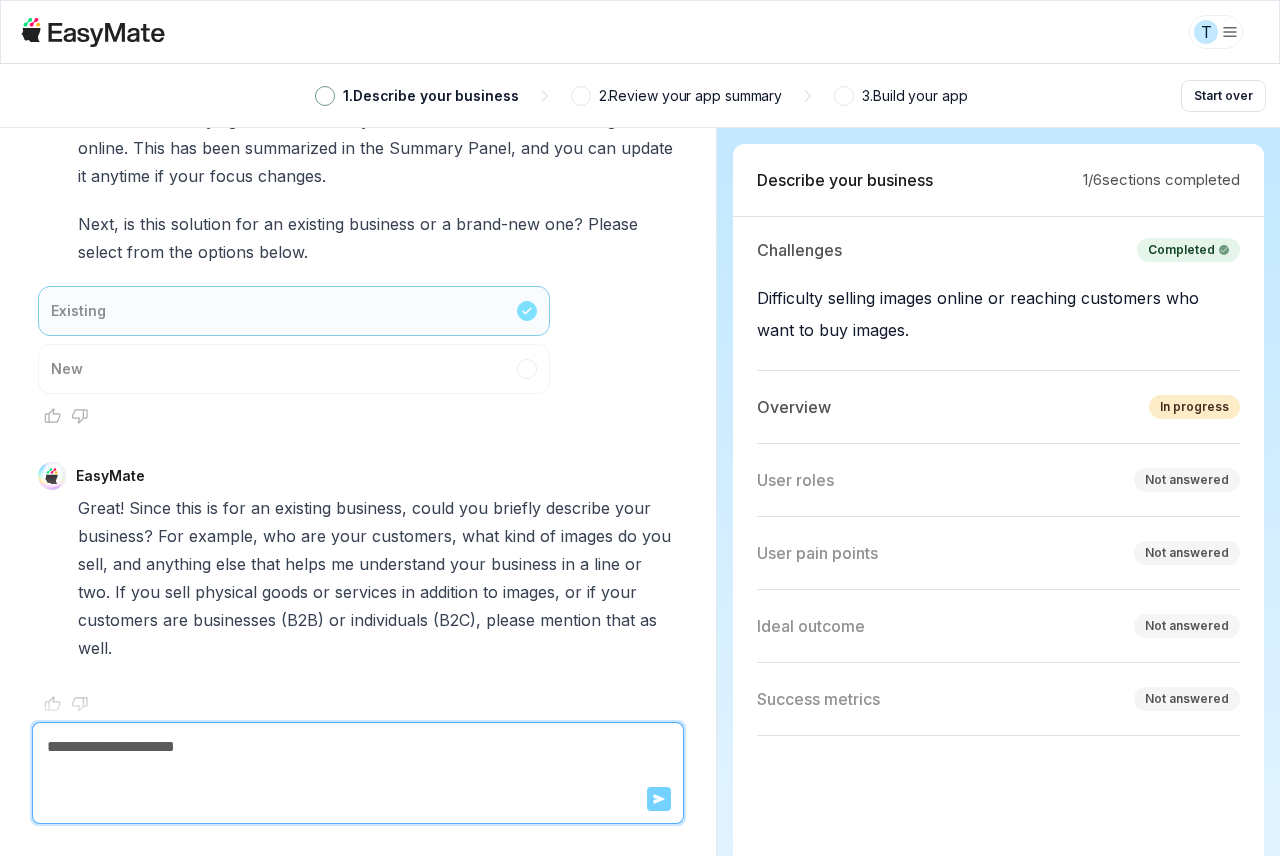 click on "Existing New" at bounding box center [294, 340] 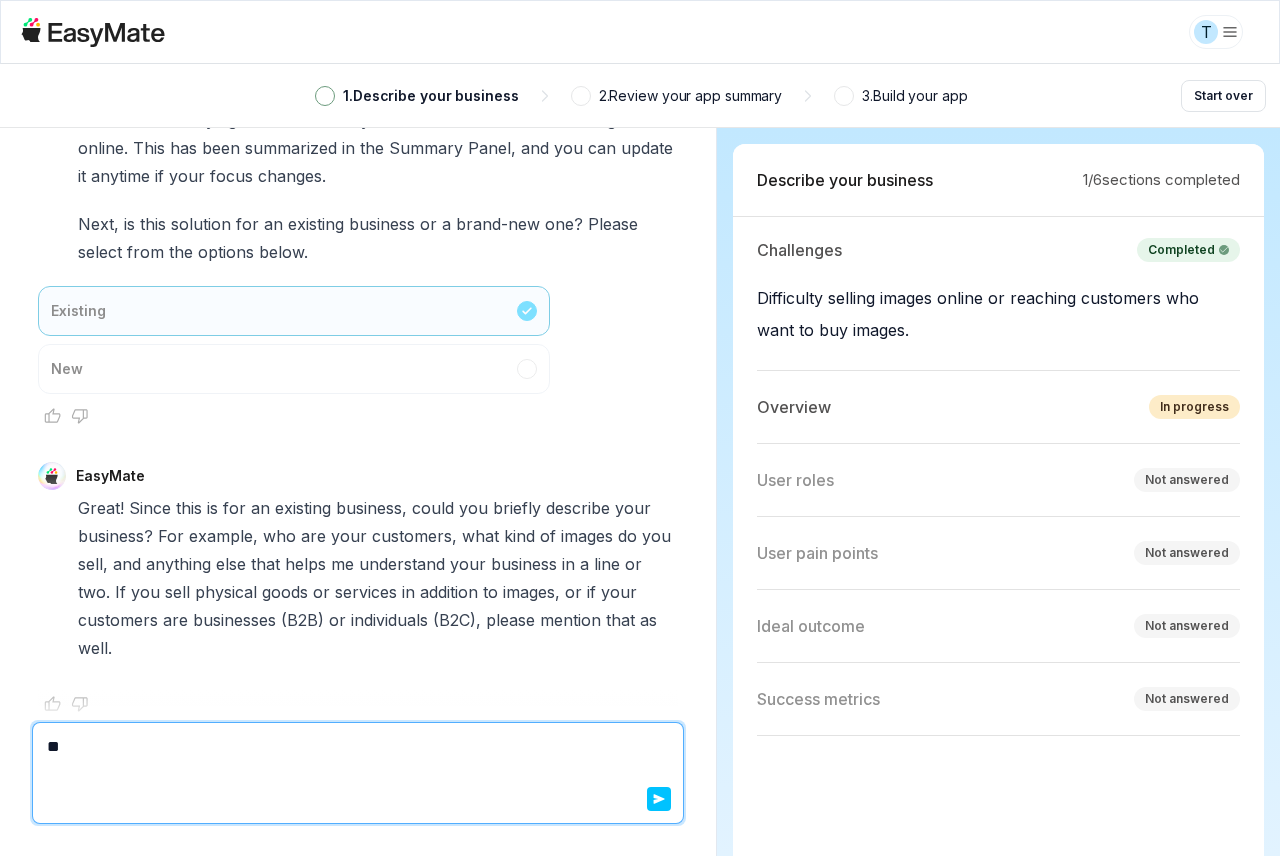 type on "*" 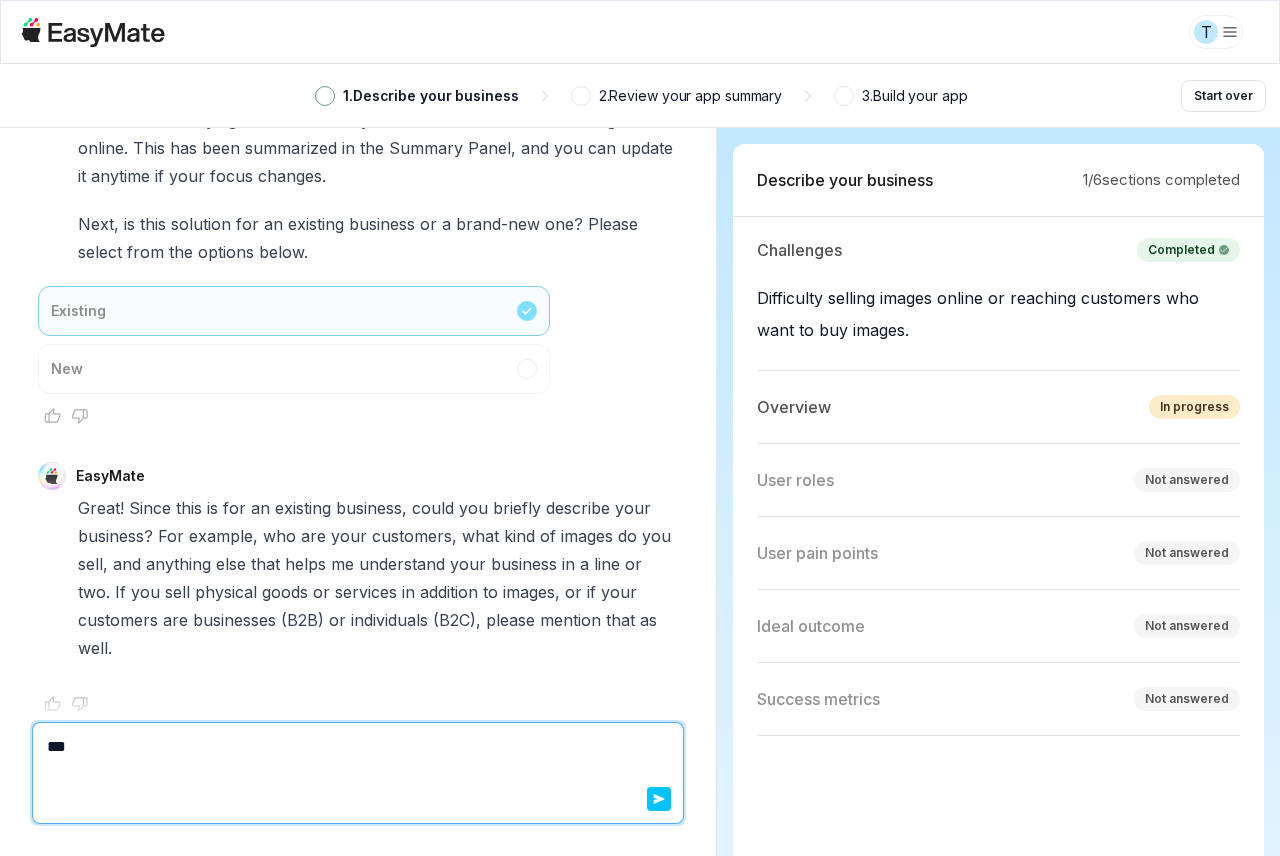 type on "*" 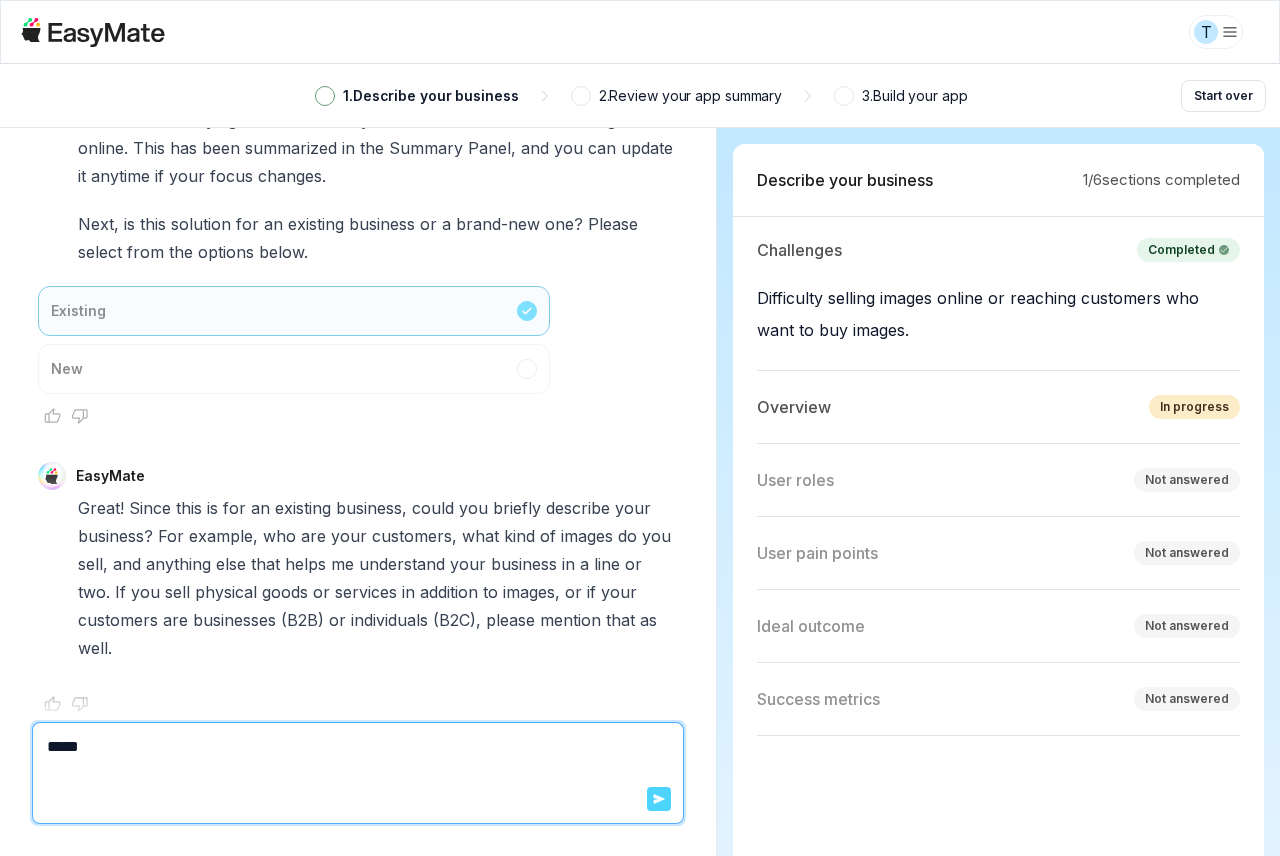 type on "*****" 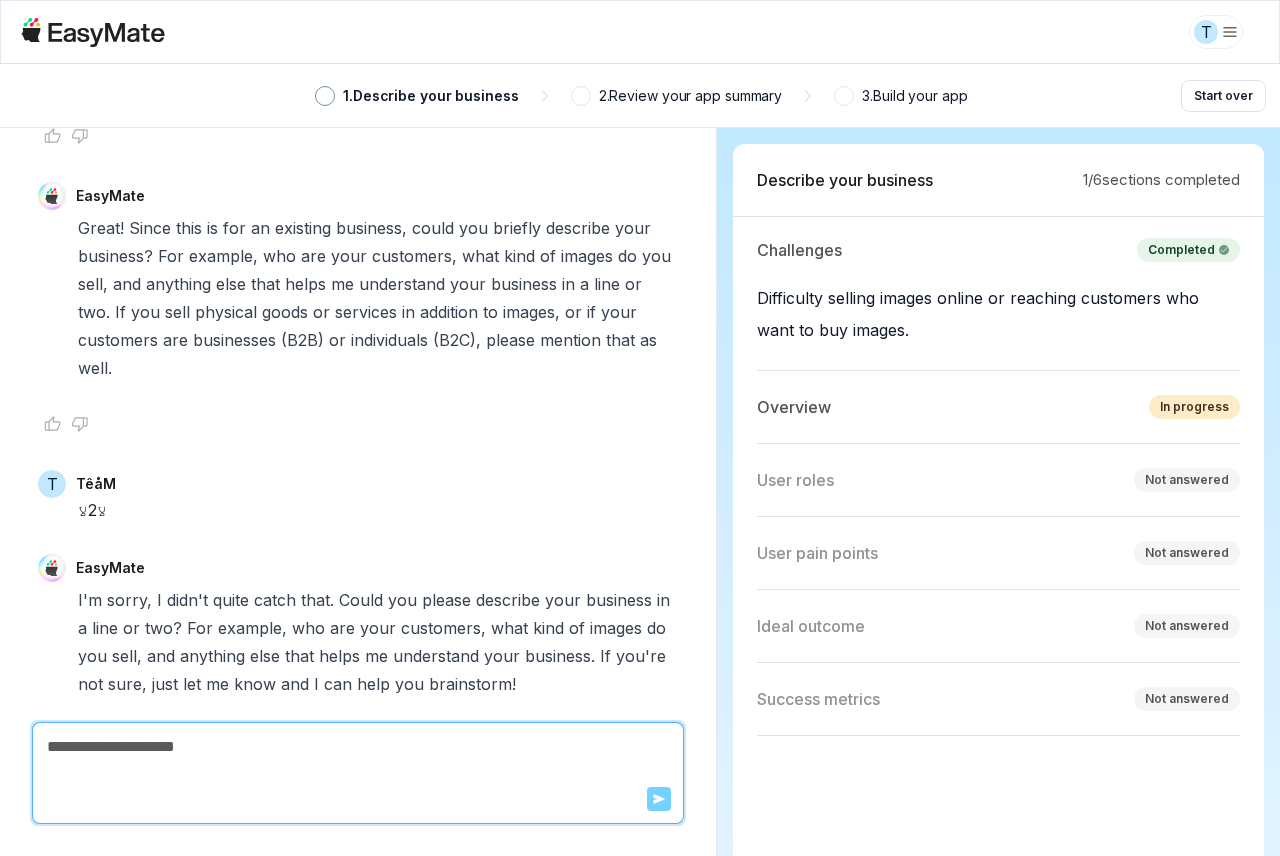 scroll, scrollTop: 1544, scrollLeft: 0, axis: vertical 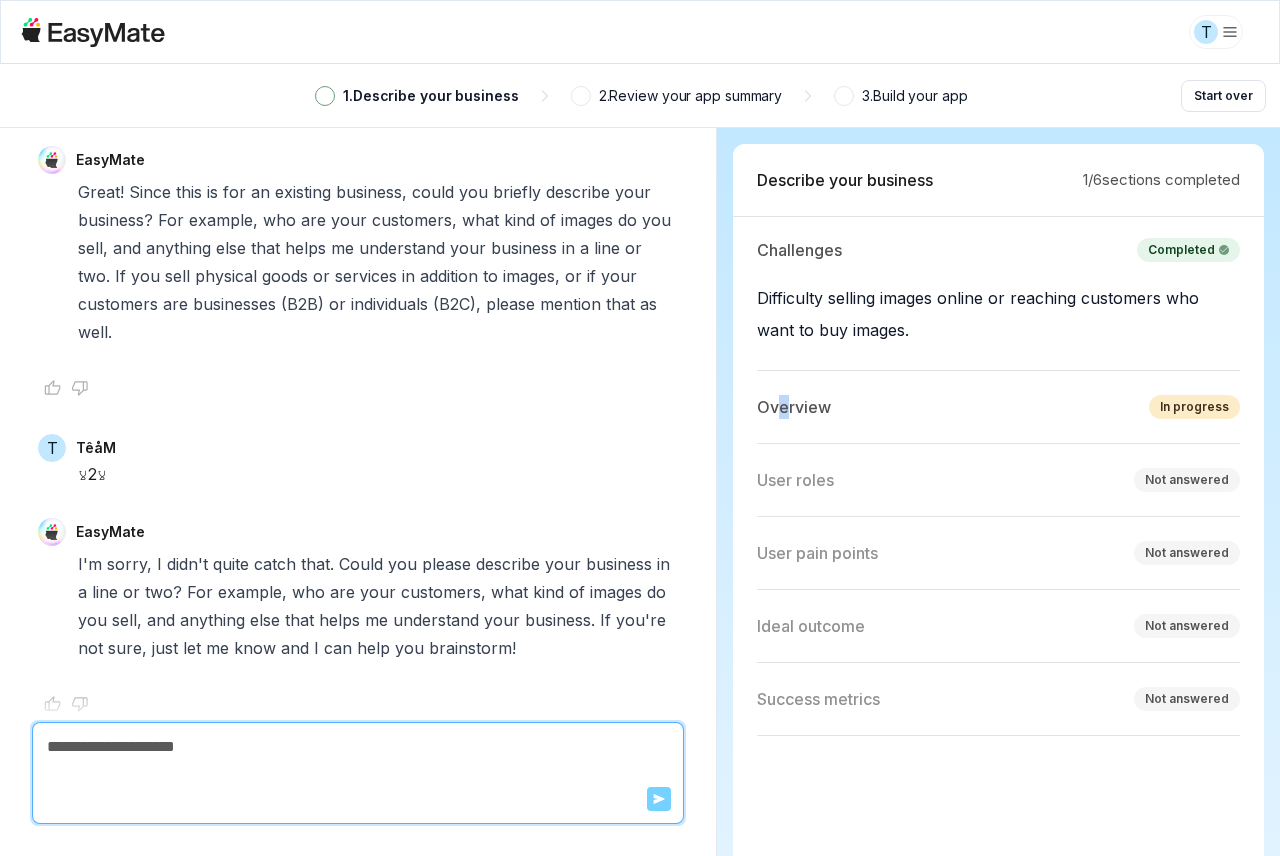 click on "Overview" at bounding box center (794, 407) 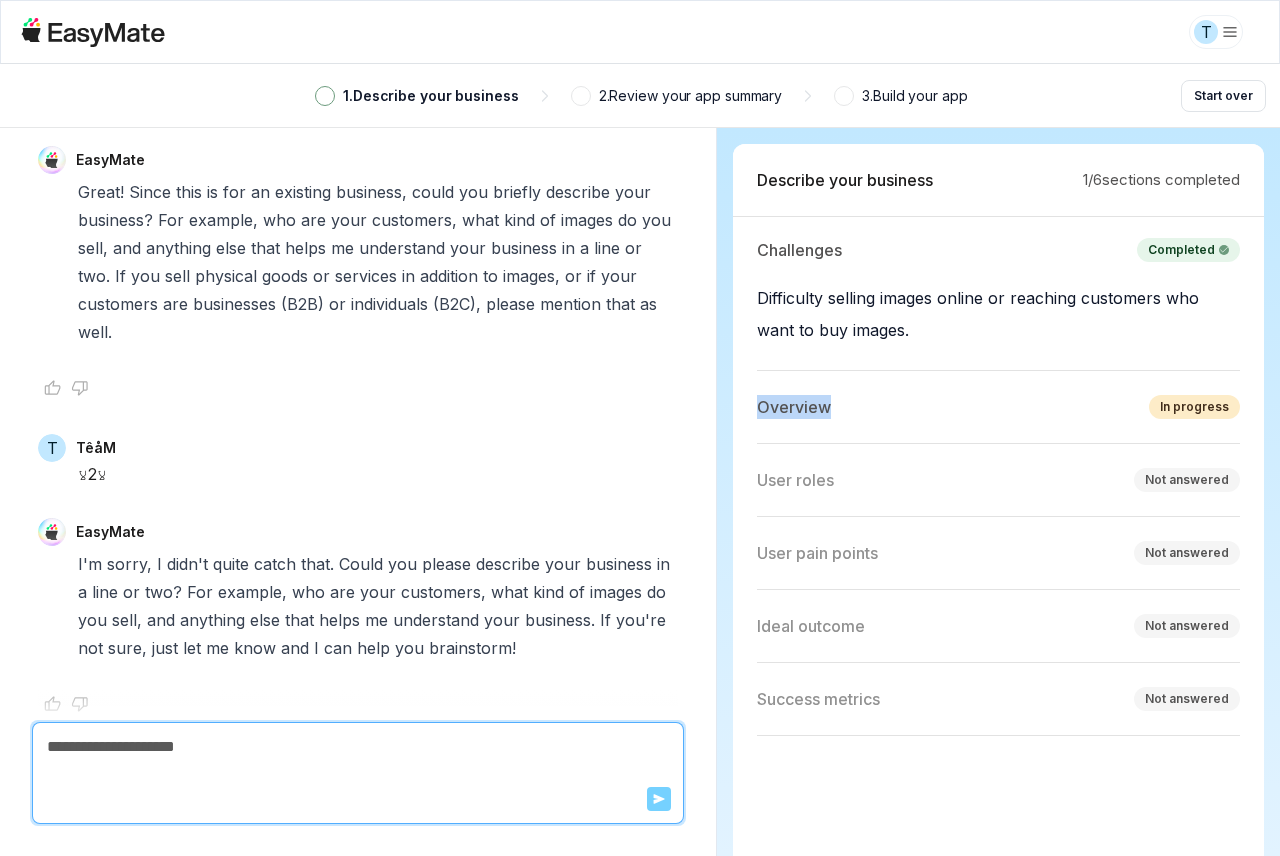 drag, startPoint x: 775, startPoint y: 406, endPoint x: 862, endPoint y: 422, distance: 88.45903 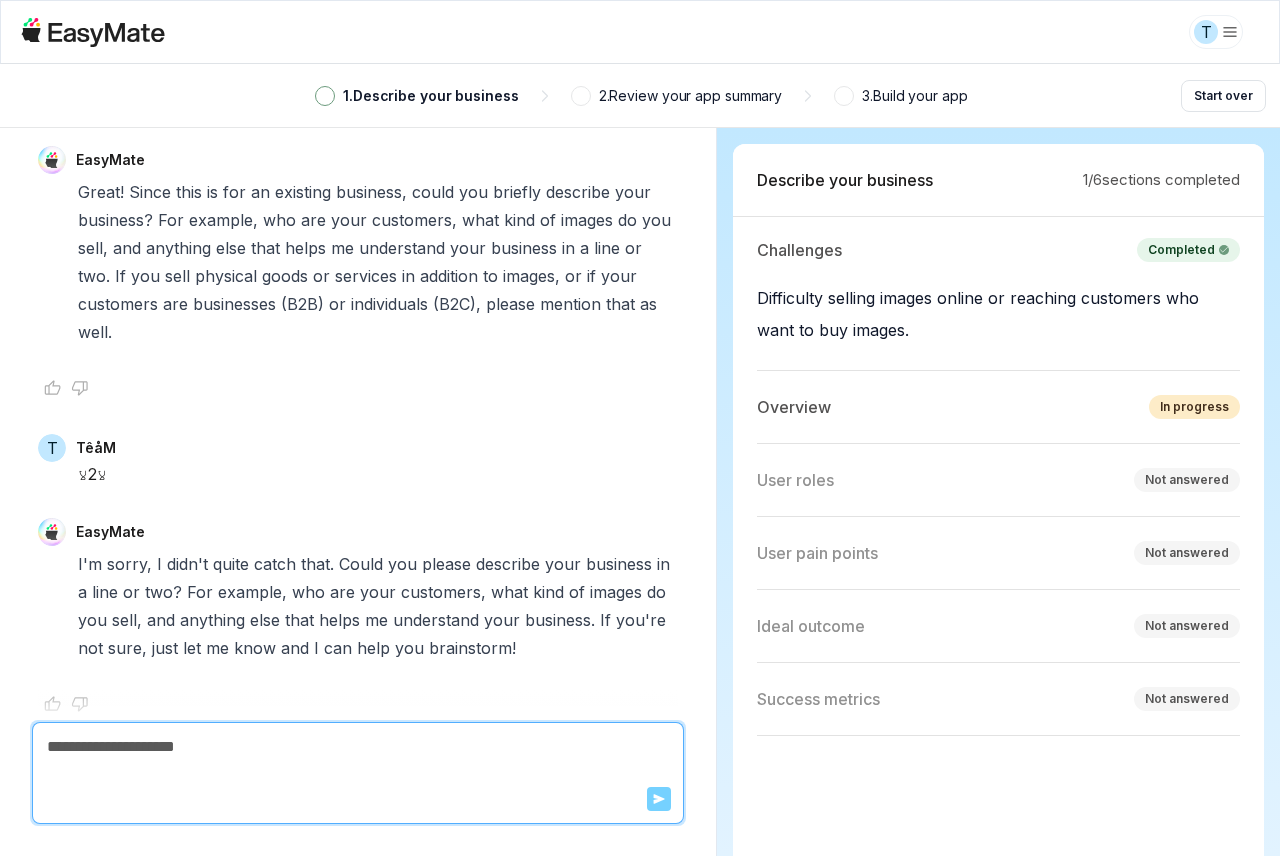 click at bounding box center [358, 747] 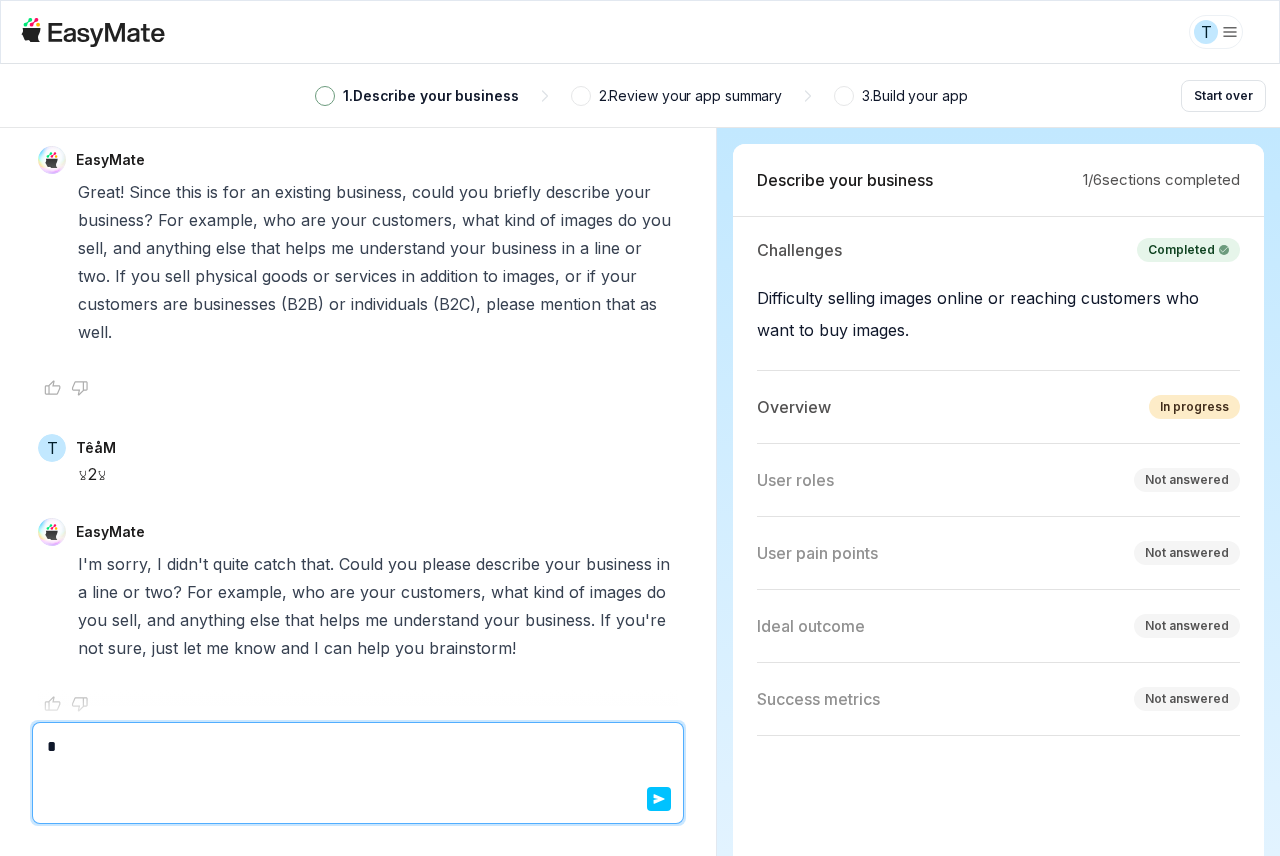 type on "*" 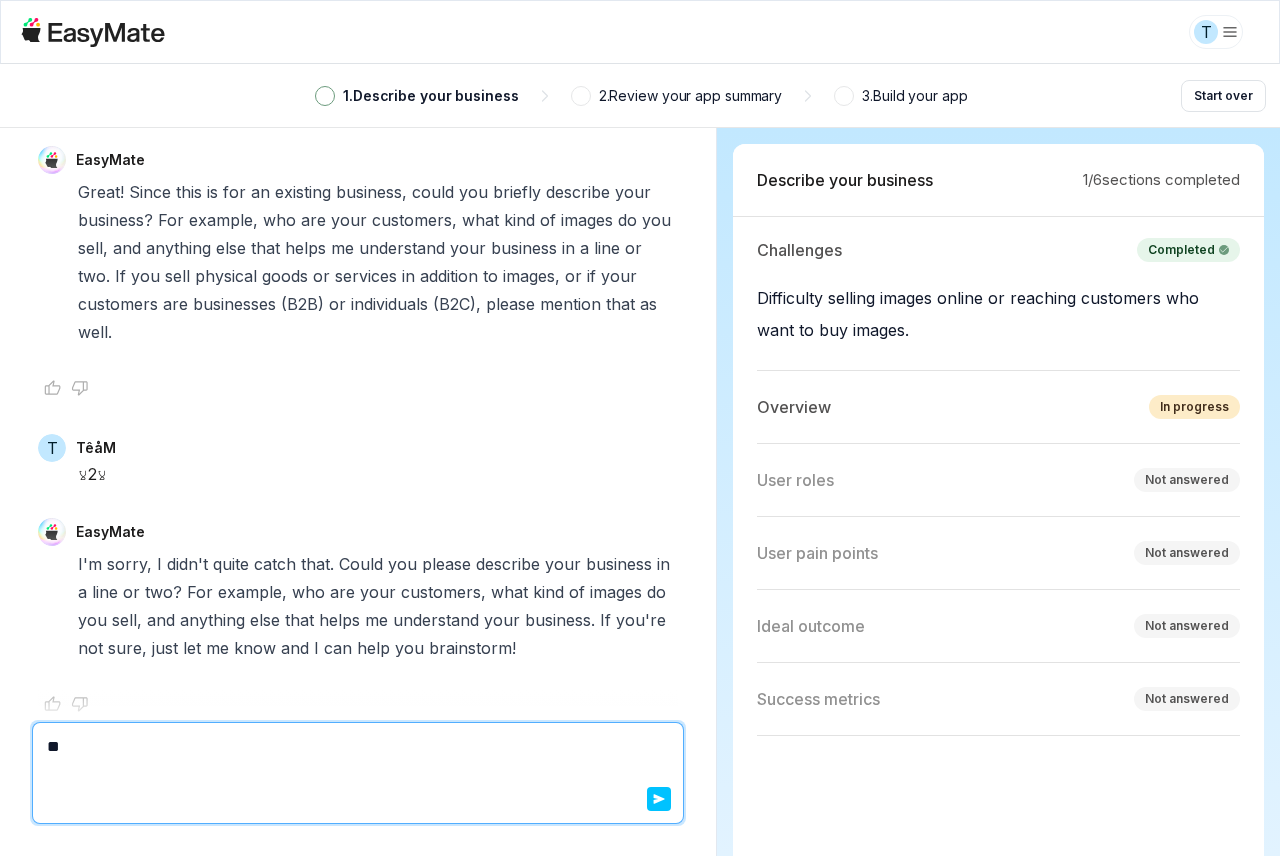type on "*" 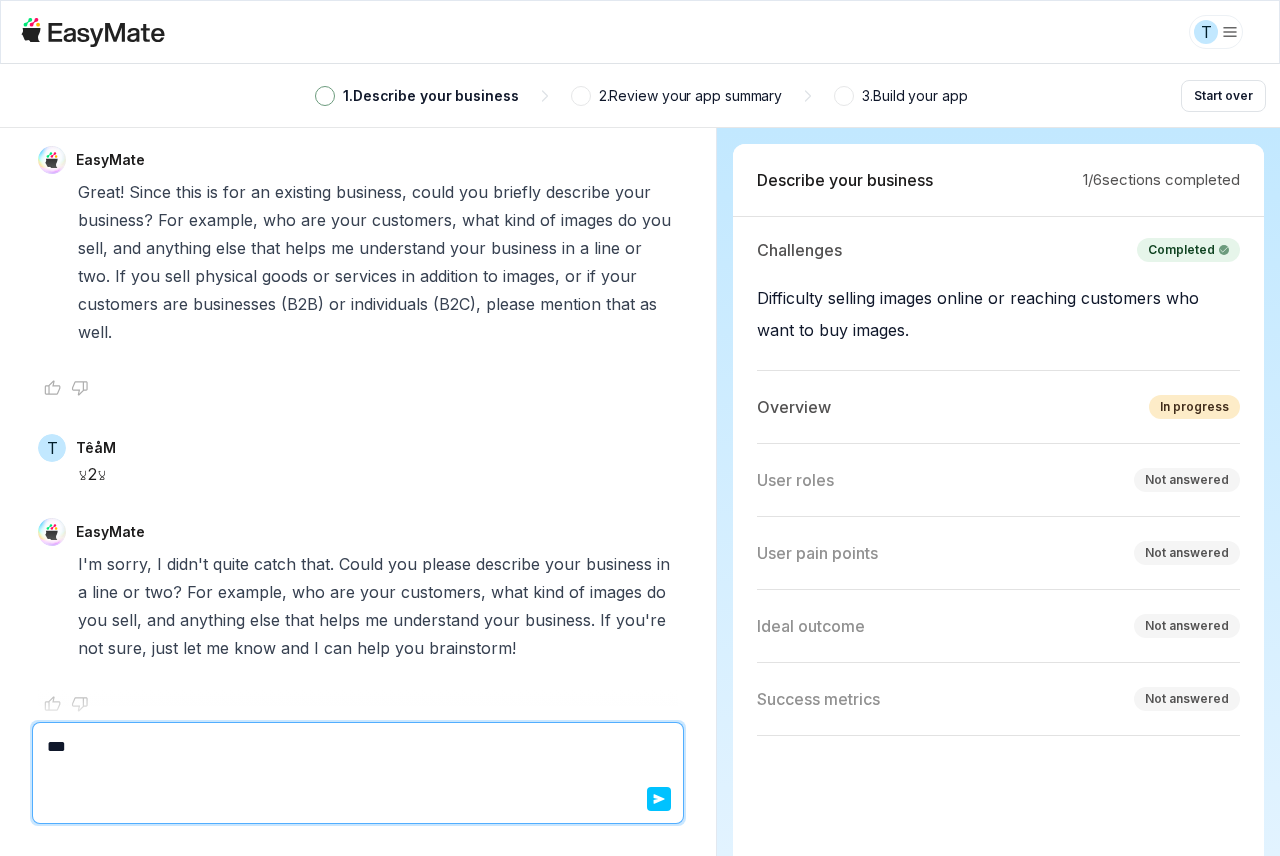 type on "*****" 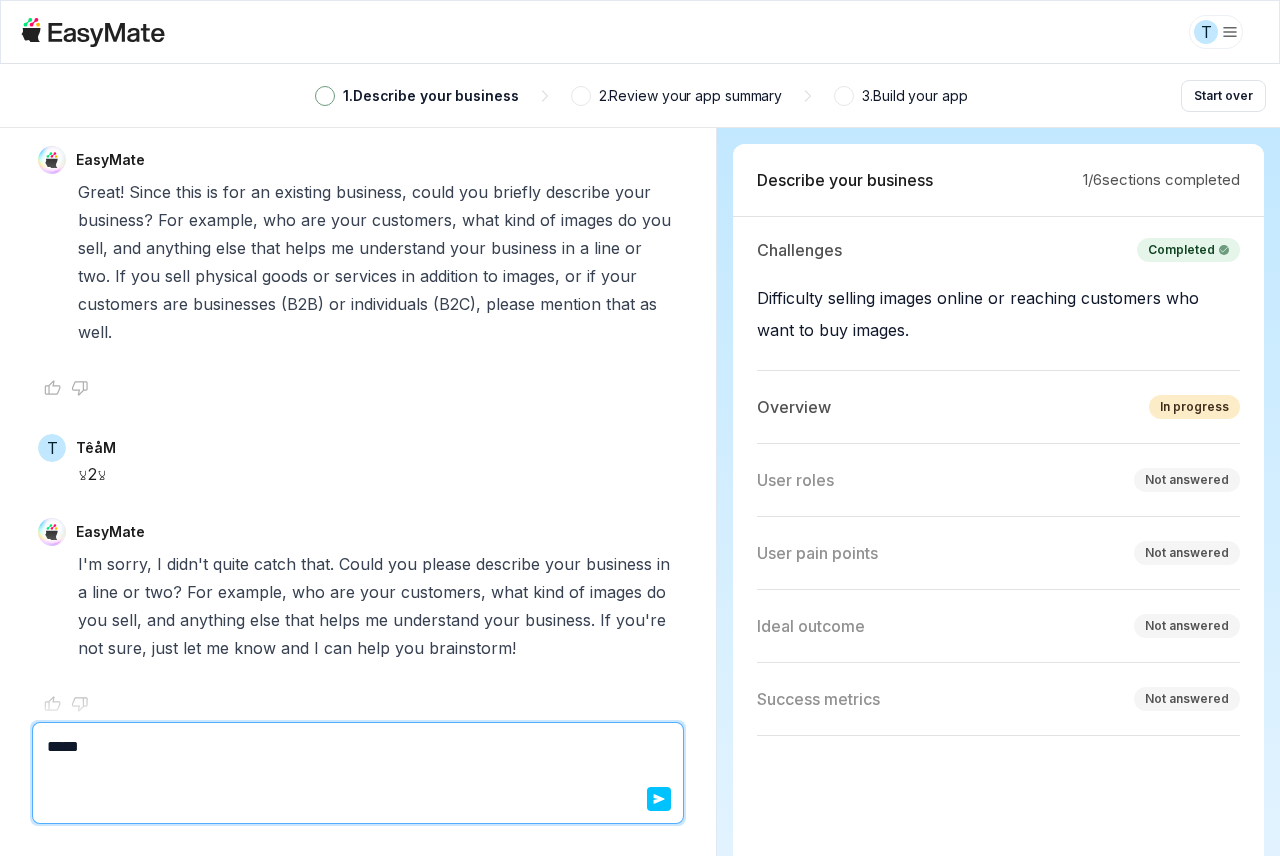 type on "*" 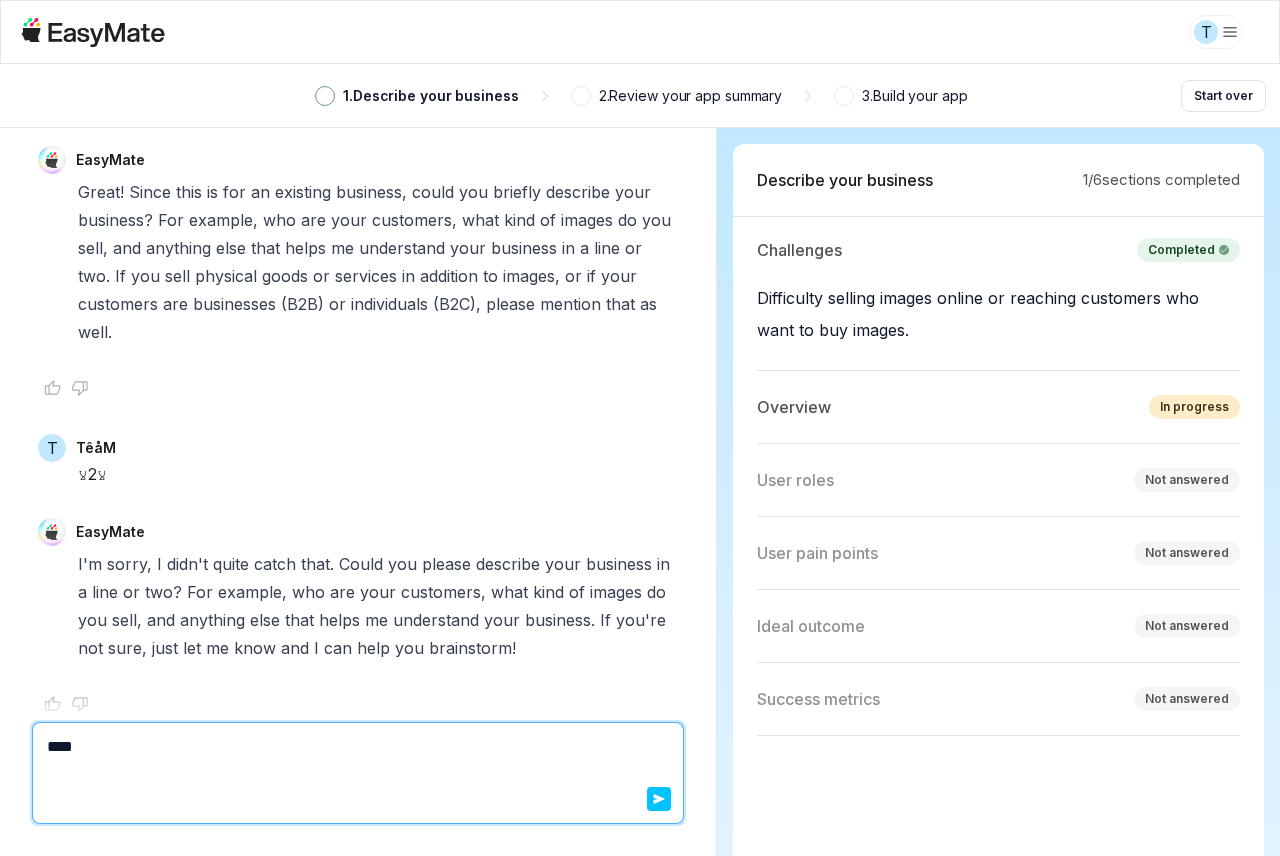type on "*" 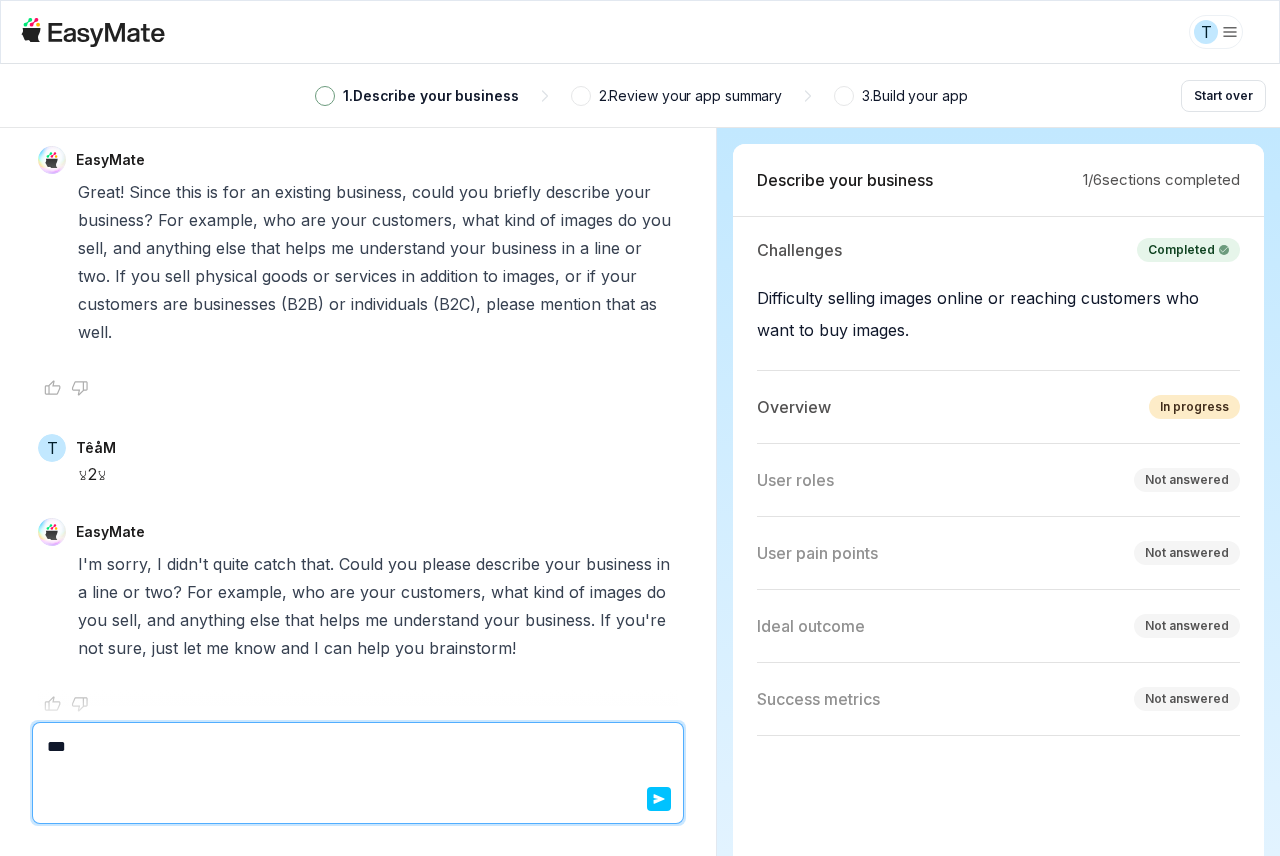 type on "*" 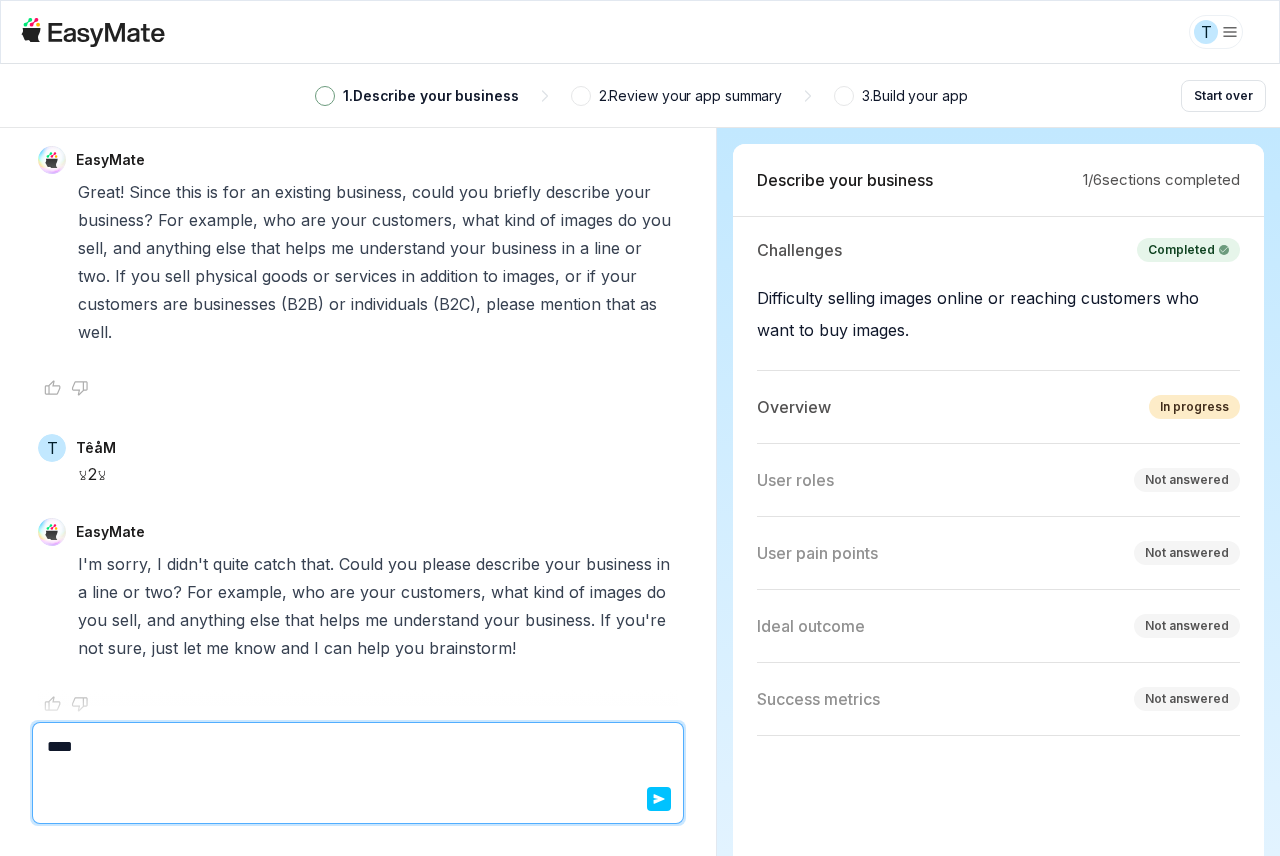 type on "*" 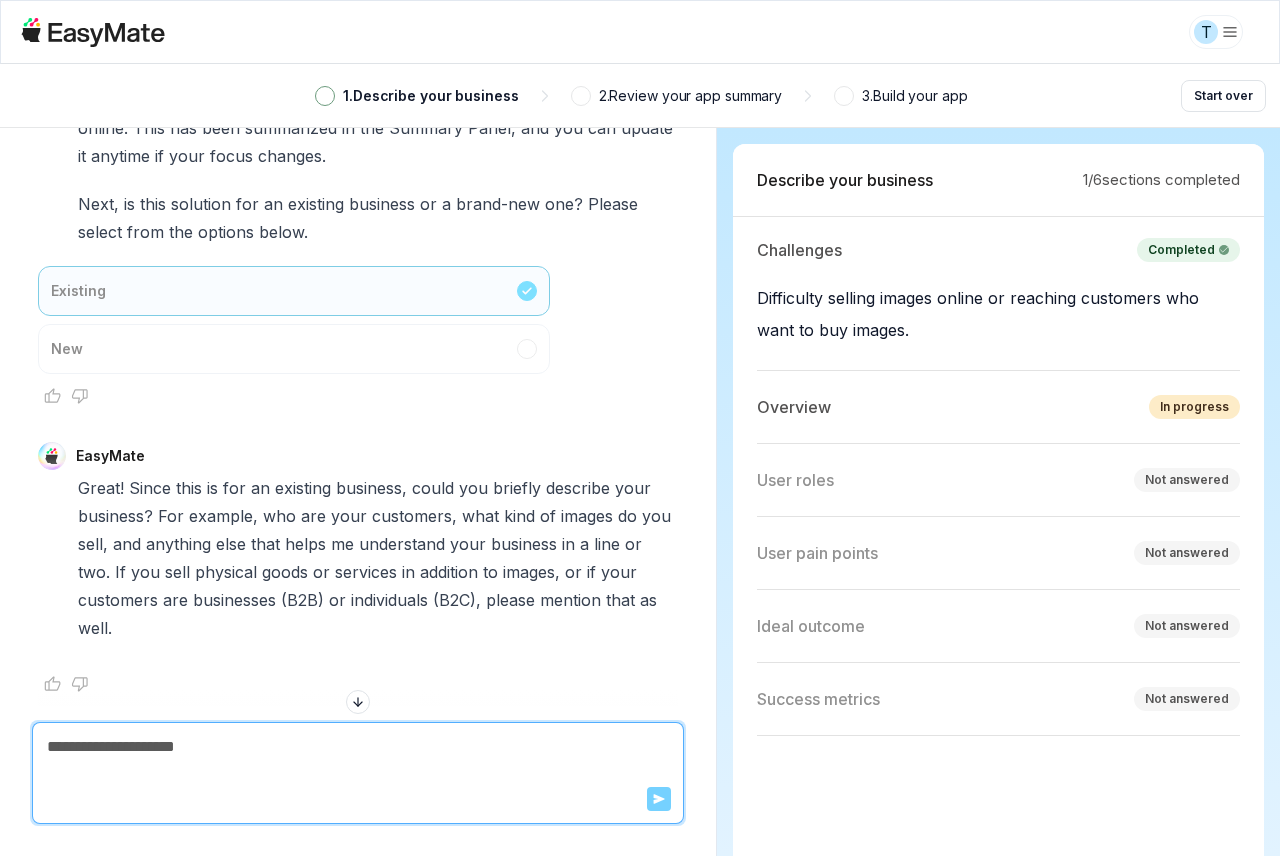 scroll, scrollTop: 960, scrollLeft: 0, axis: vertical 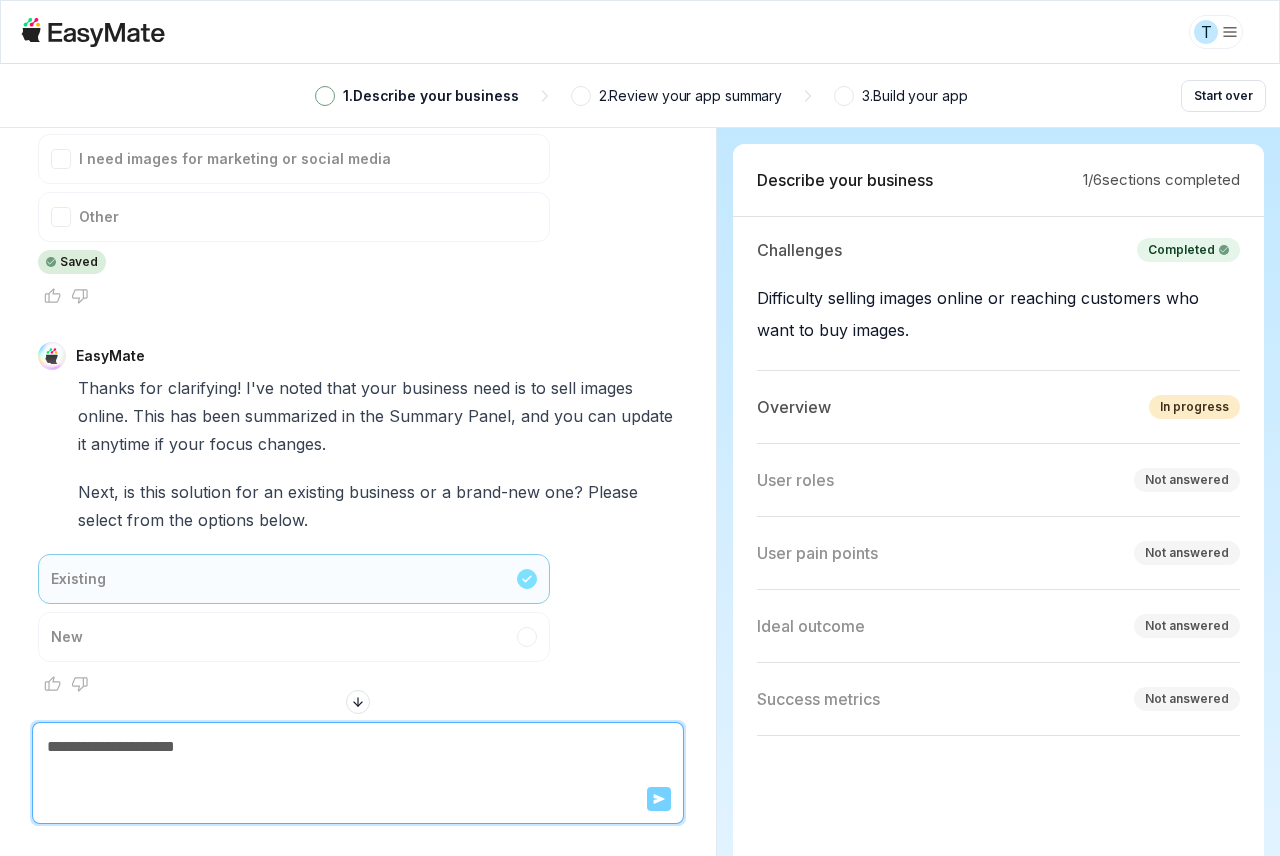 click at bounding box center (325, 96) 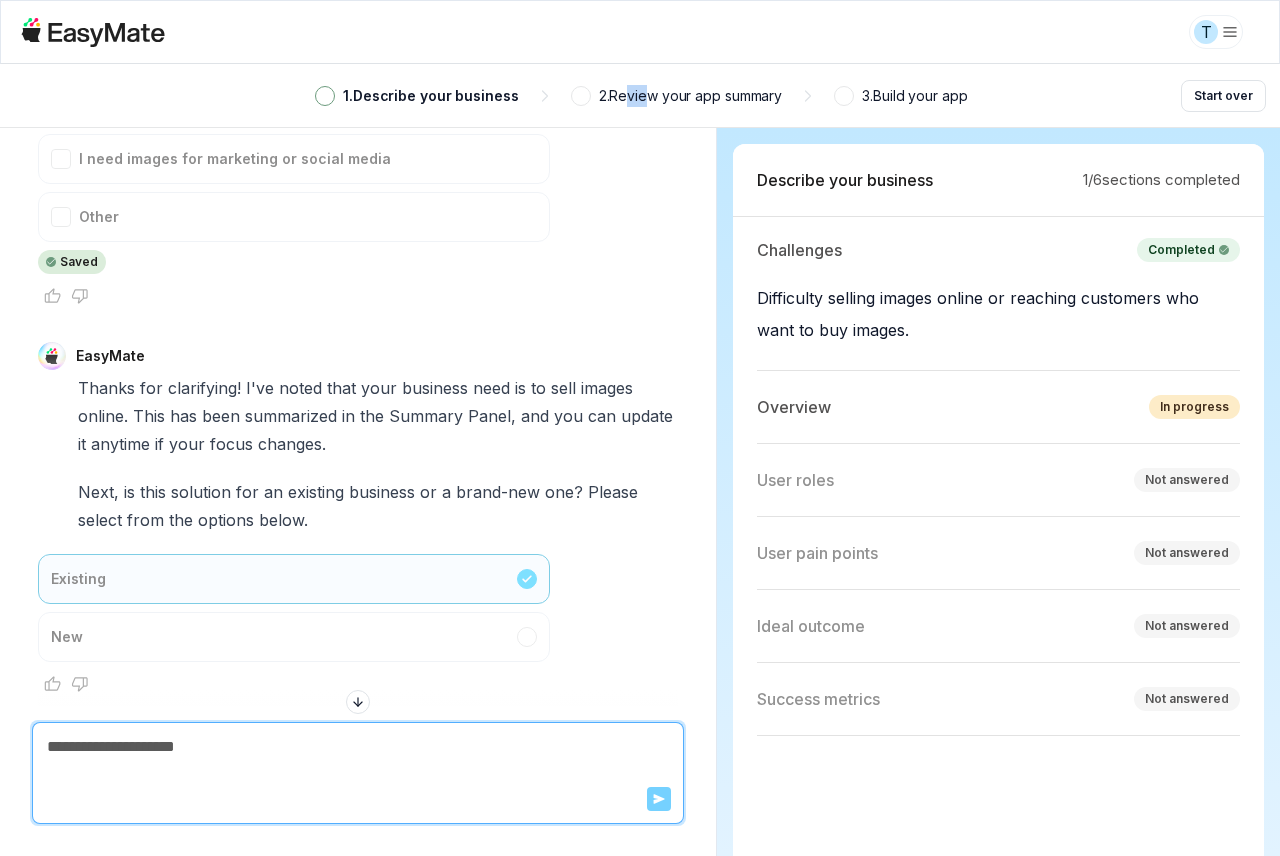 click on "2 .  Review your app summary" at bounding box center [691, 96] 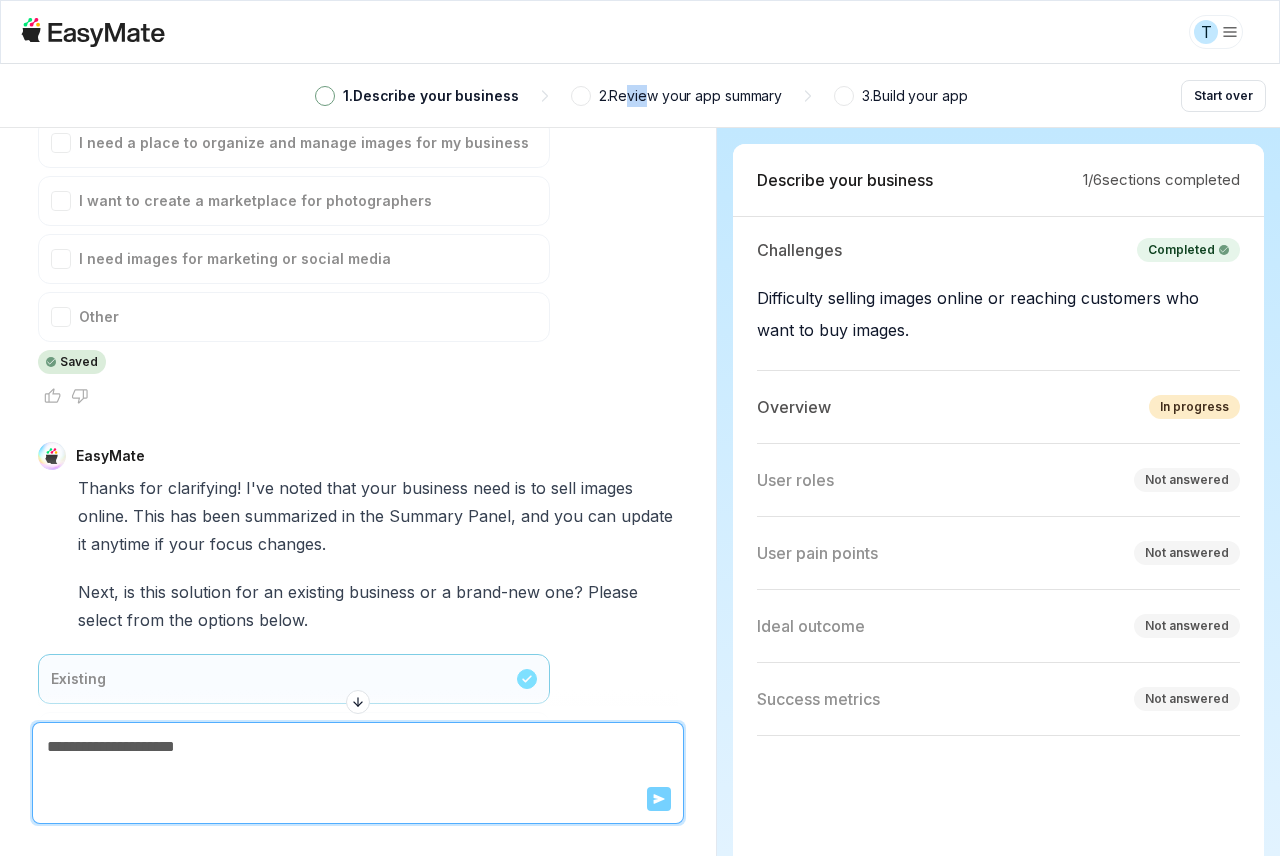 scroll, scrollTop: 560, scrollLeft: 0, axis: vertical 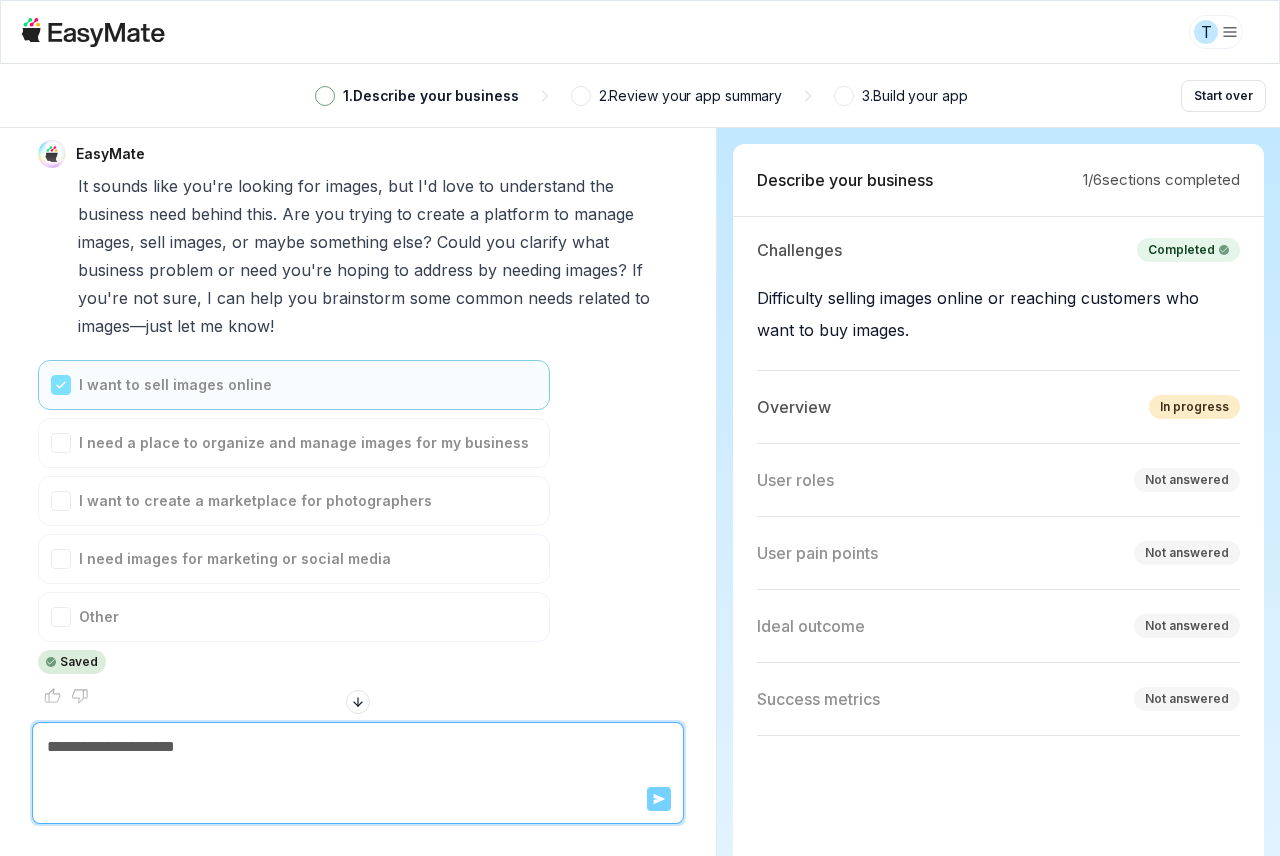 drag, startPoint x: 92, startPoint y: 571, endPoint x: 84, endPoint y: 581, distance: 12.806249 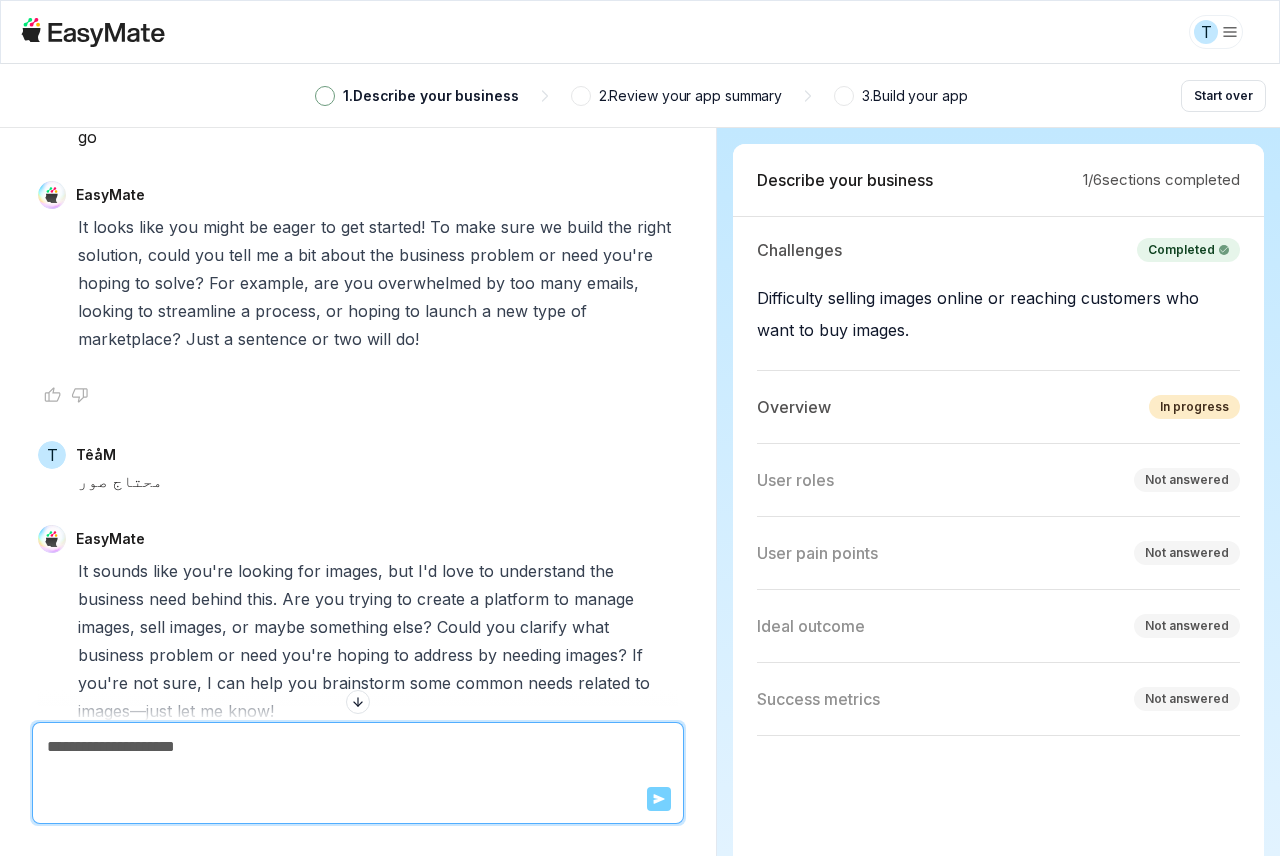 scroll, scrollTop: 160, scrollLeft: 0, axis: vertical 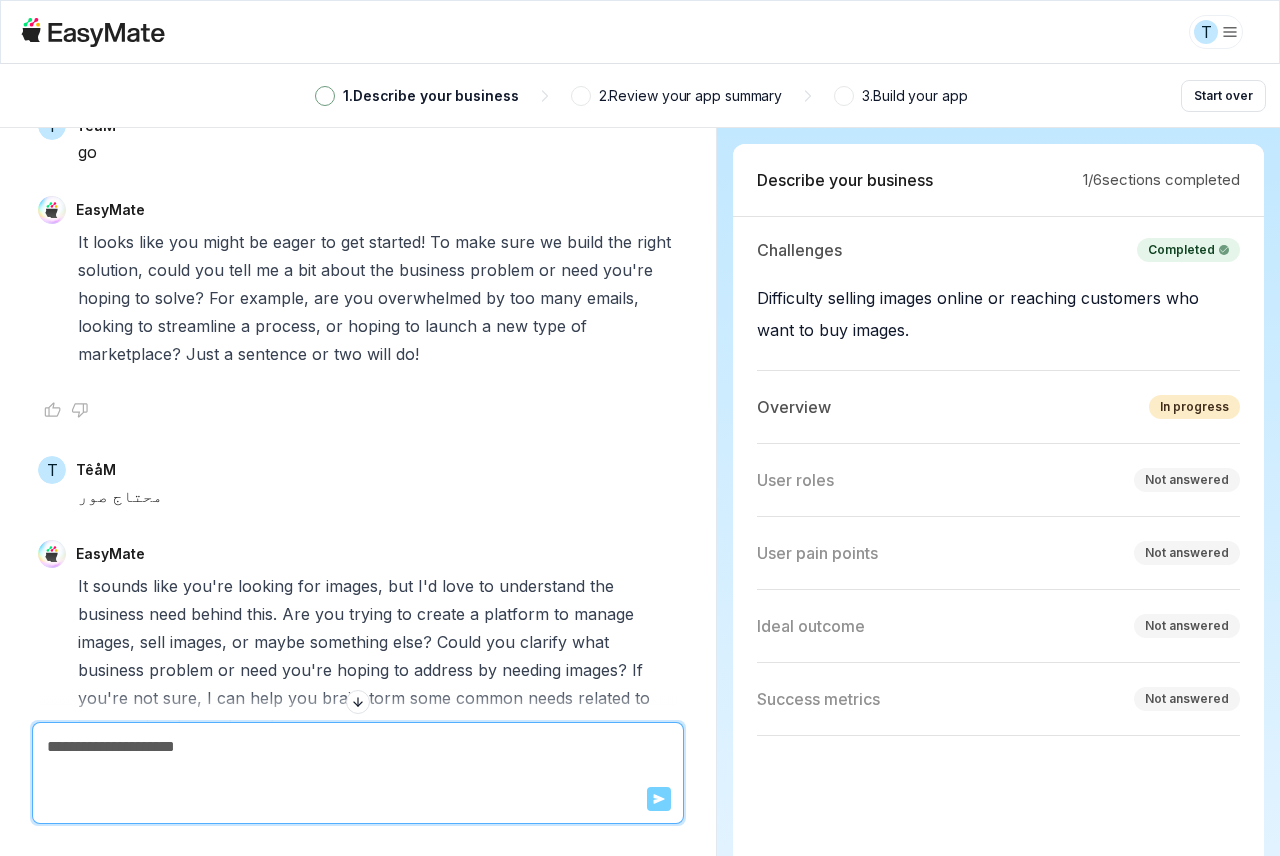 type on "*" 